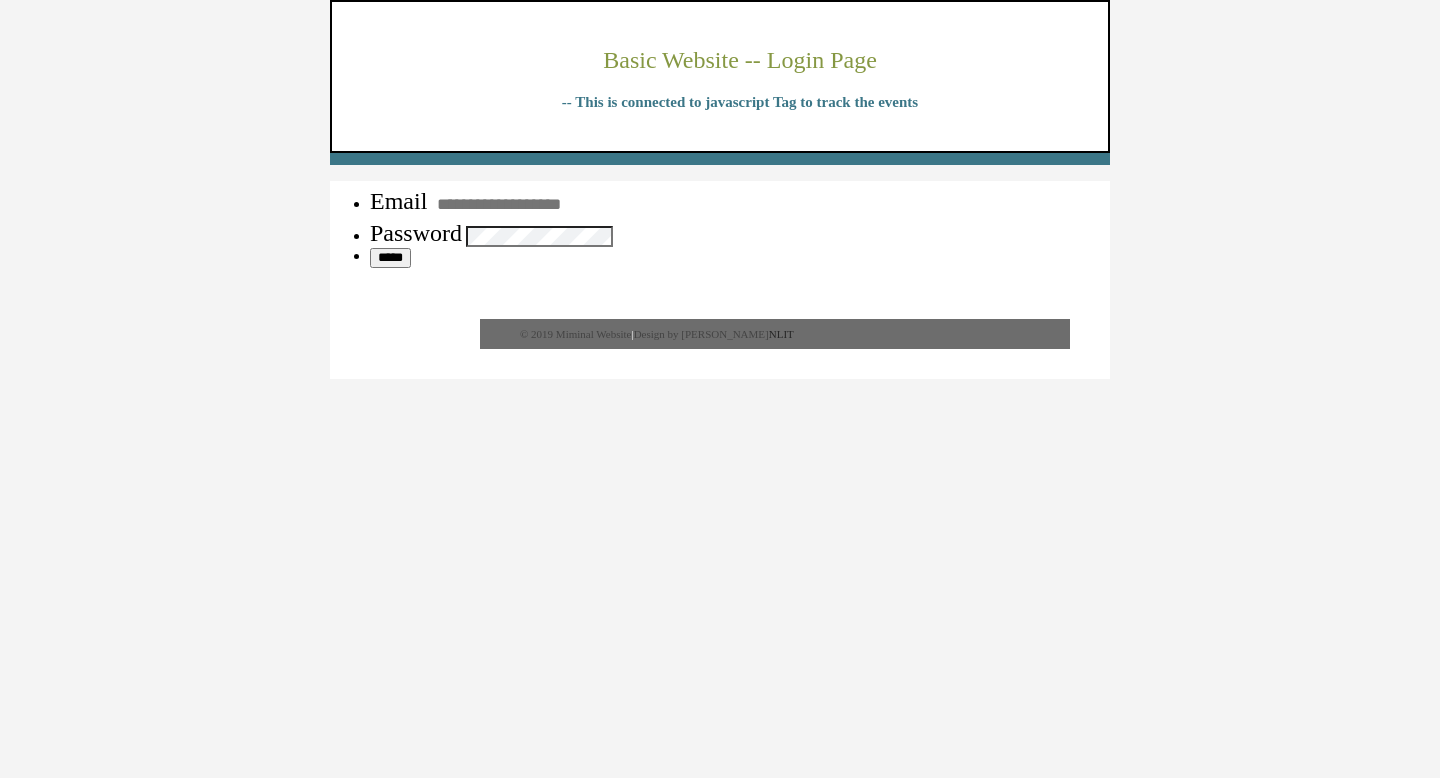 scroll, scrollTop: 0, scrollLeft: 0, axis: both 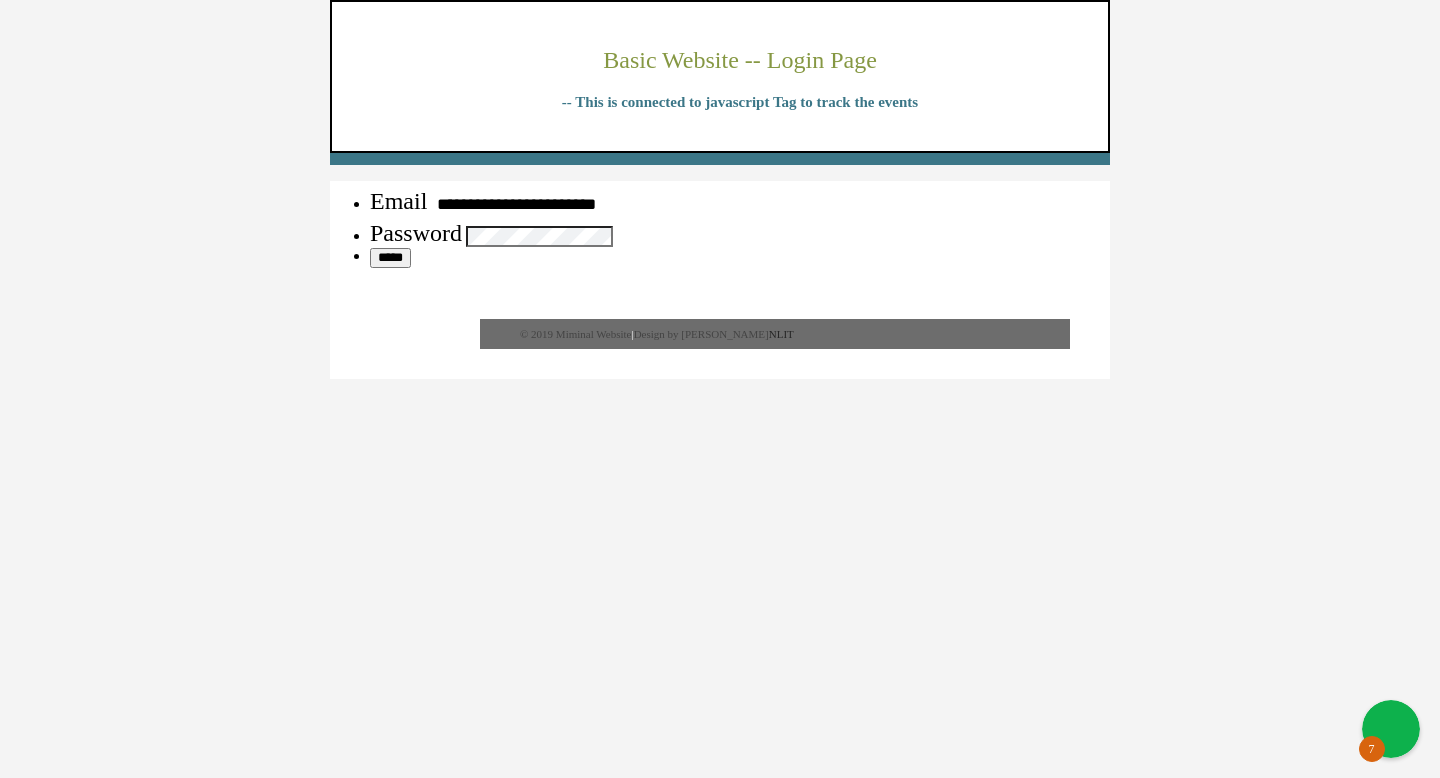 click on "*****" at bounding box center (390, 258) 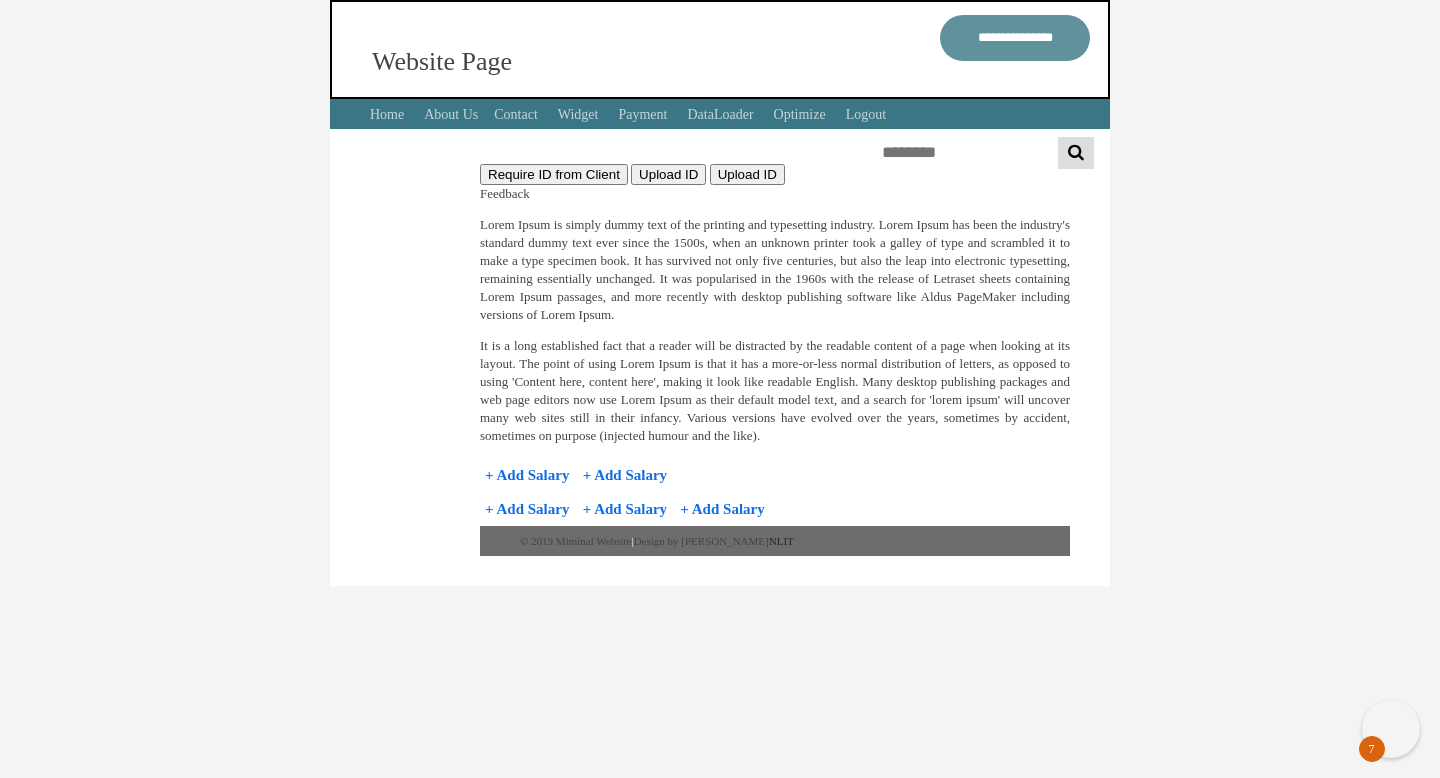 scroll, scrollTop: 0, scrollLeft: 0, axis: both 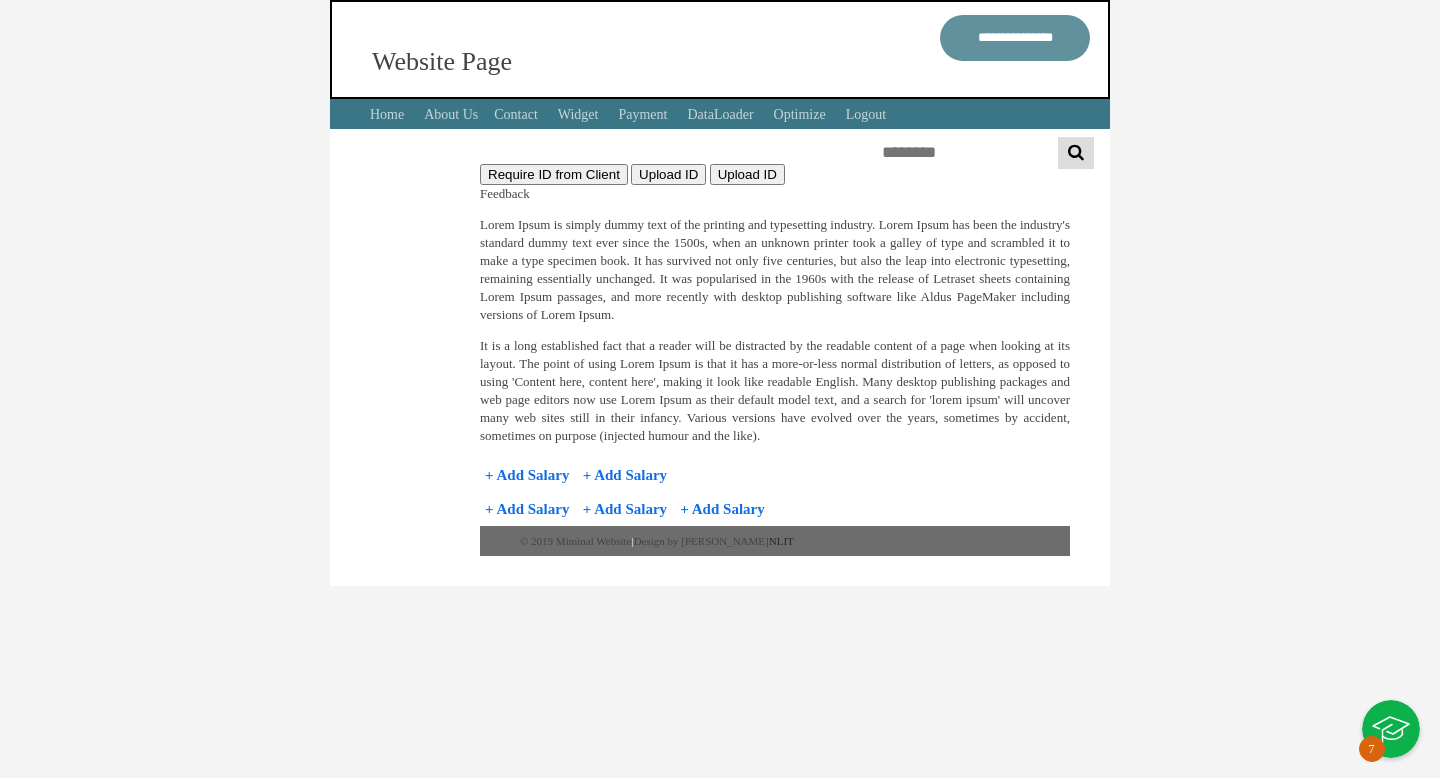 click on "**********" at bounding box center (720, 293) 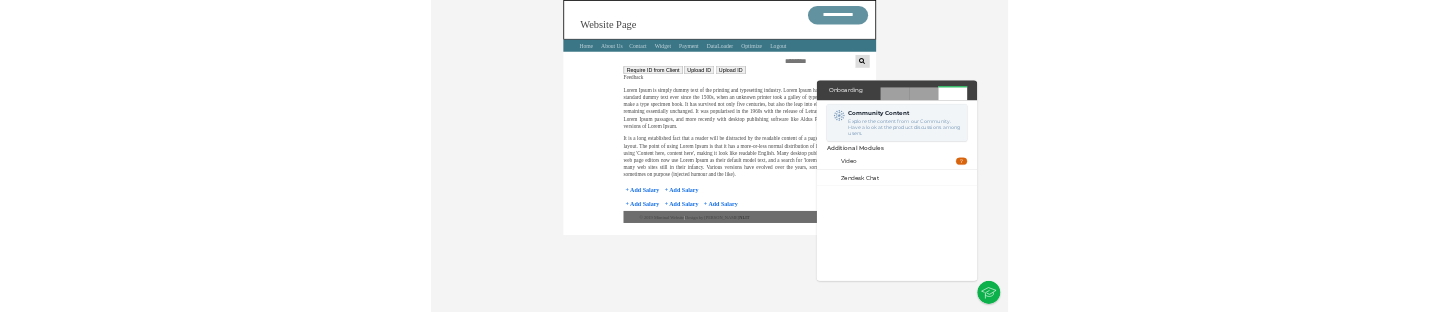 scroll, scrollTop: 0, scrollLeft: 0, axis: both 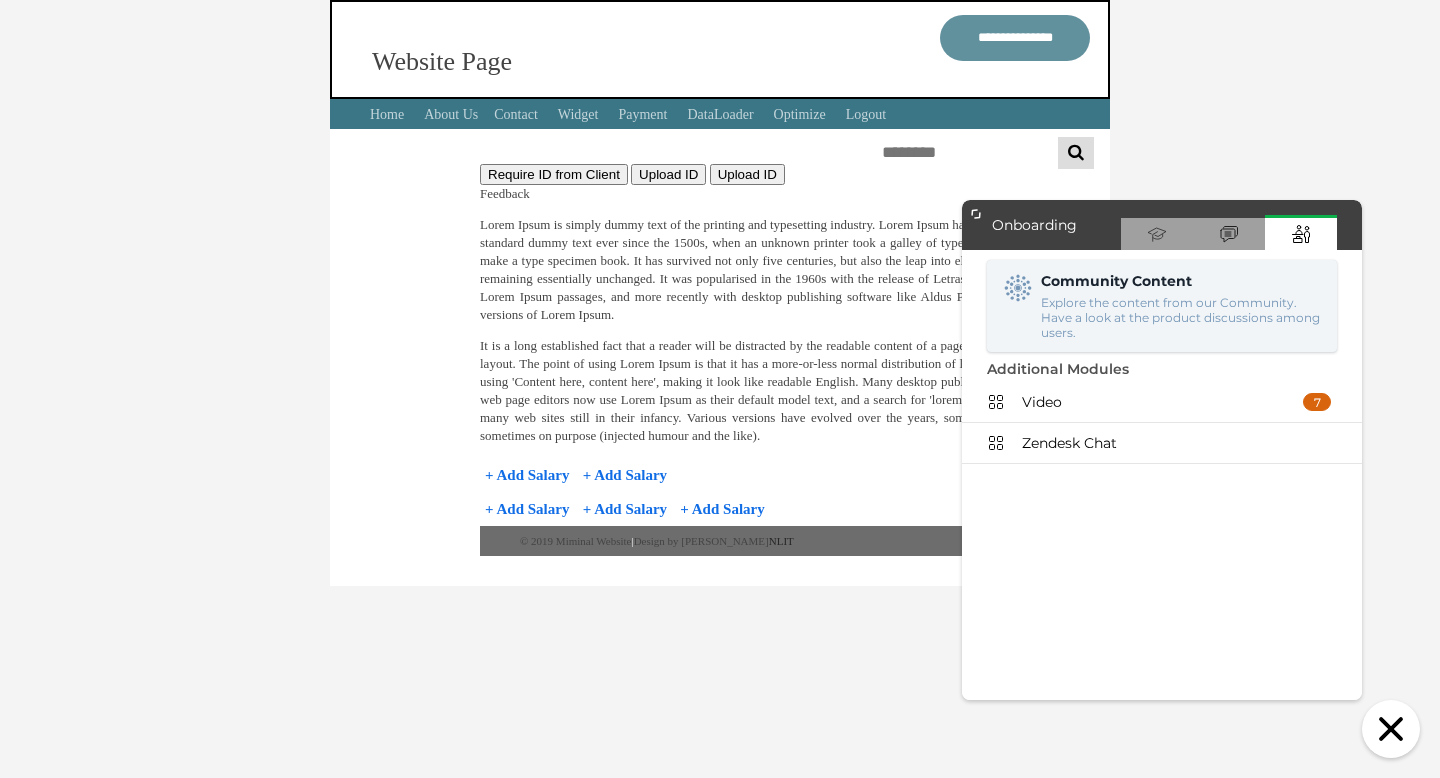 click on "Explore the content from our Community. Have a look at the product discussions among users." at bounding box center (1181, 317) 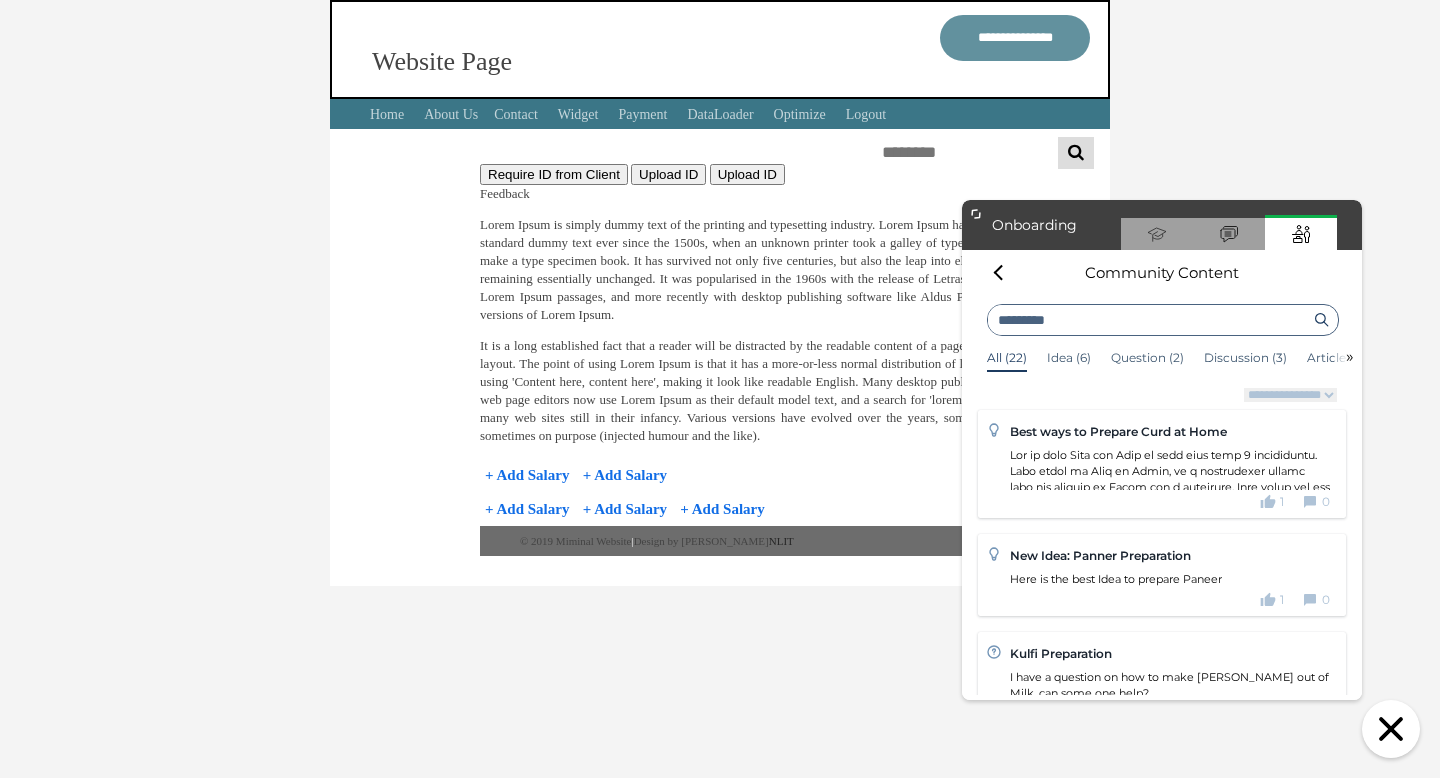 click at bounding box center (1170, 1459) 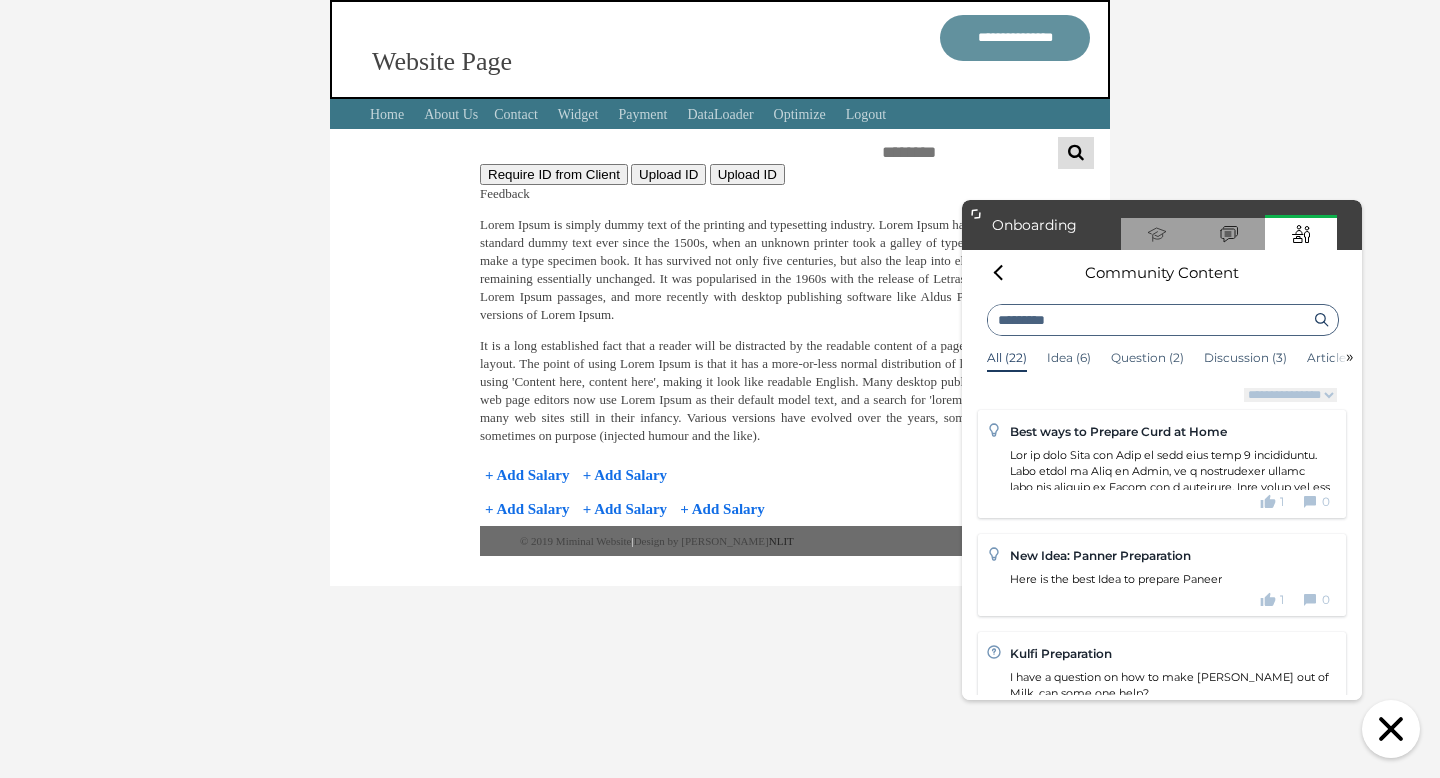 click at bounding box center (1170, 1459) 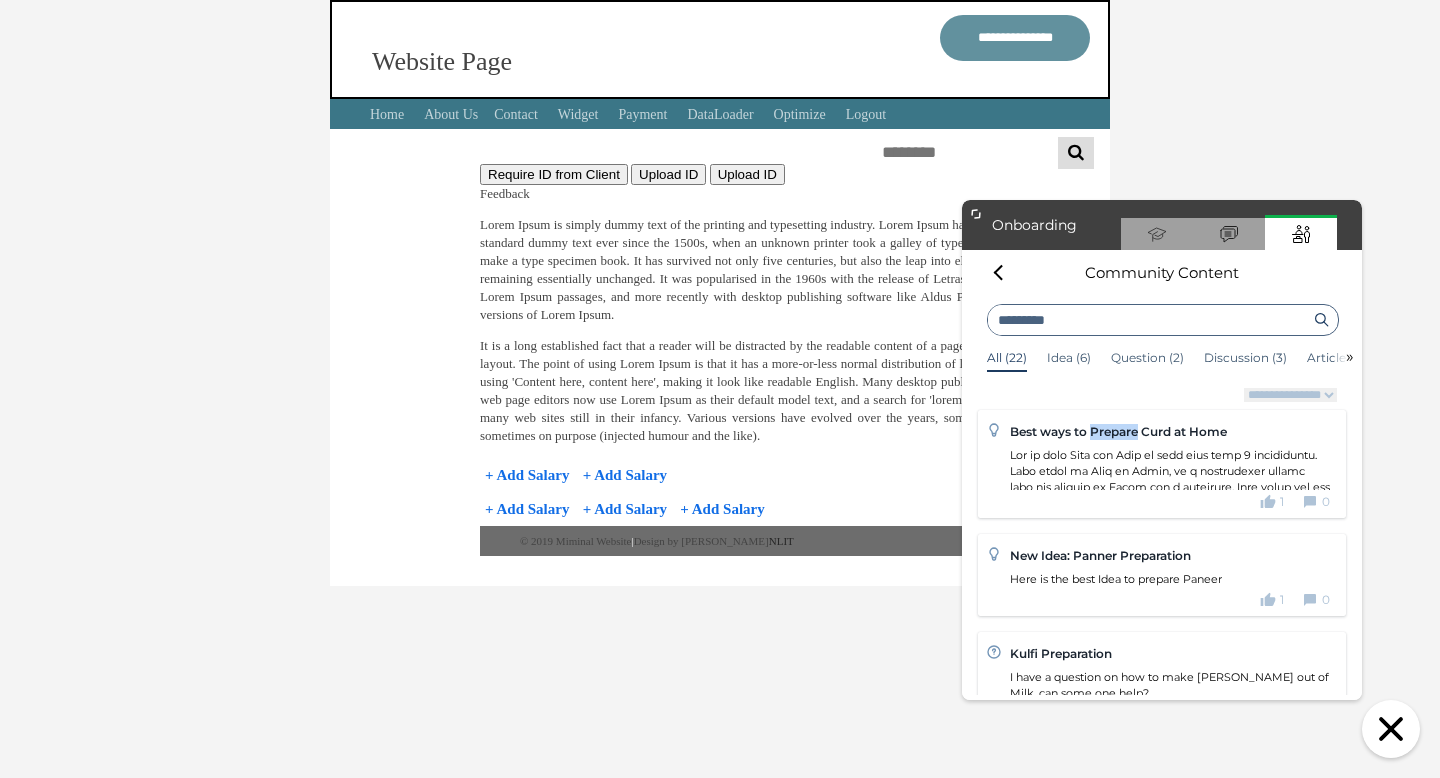 click on "Best ways to Prepare Curd at Home" at bounding box center [1118, 431] 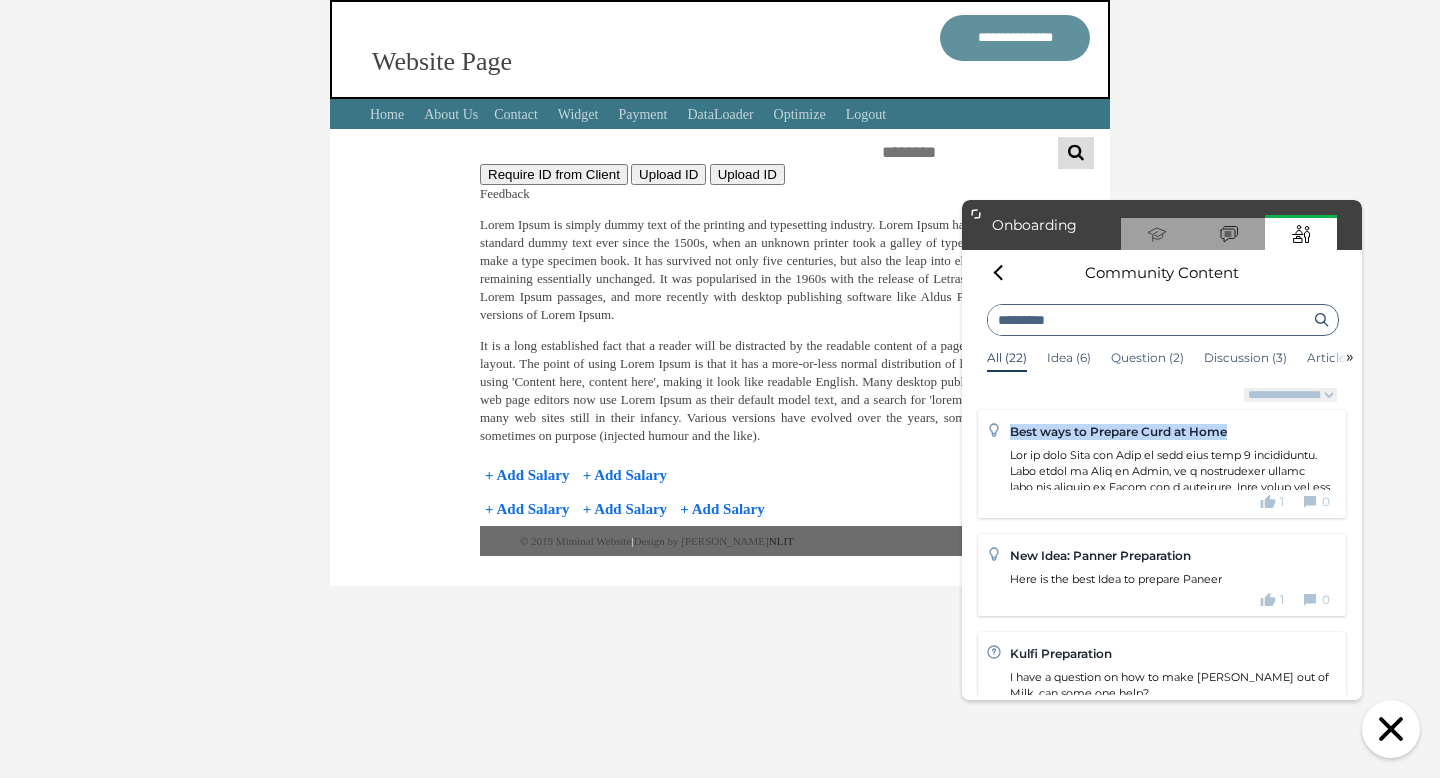 click on "Best ways to Prepare Curd at Home" at bounding box center (1118, 431) 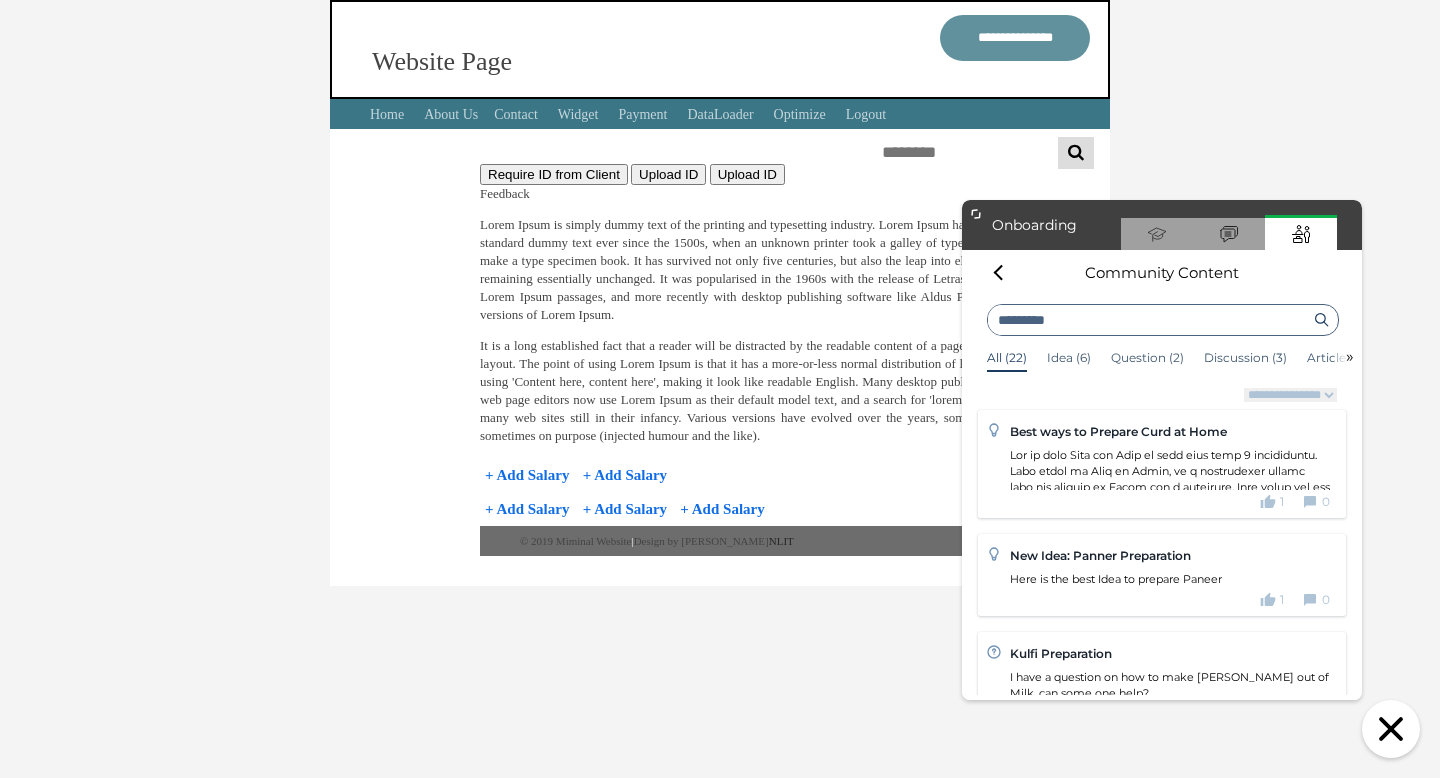 click at bounding box center (1170, 1459) 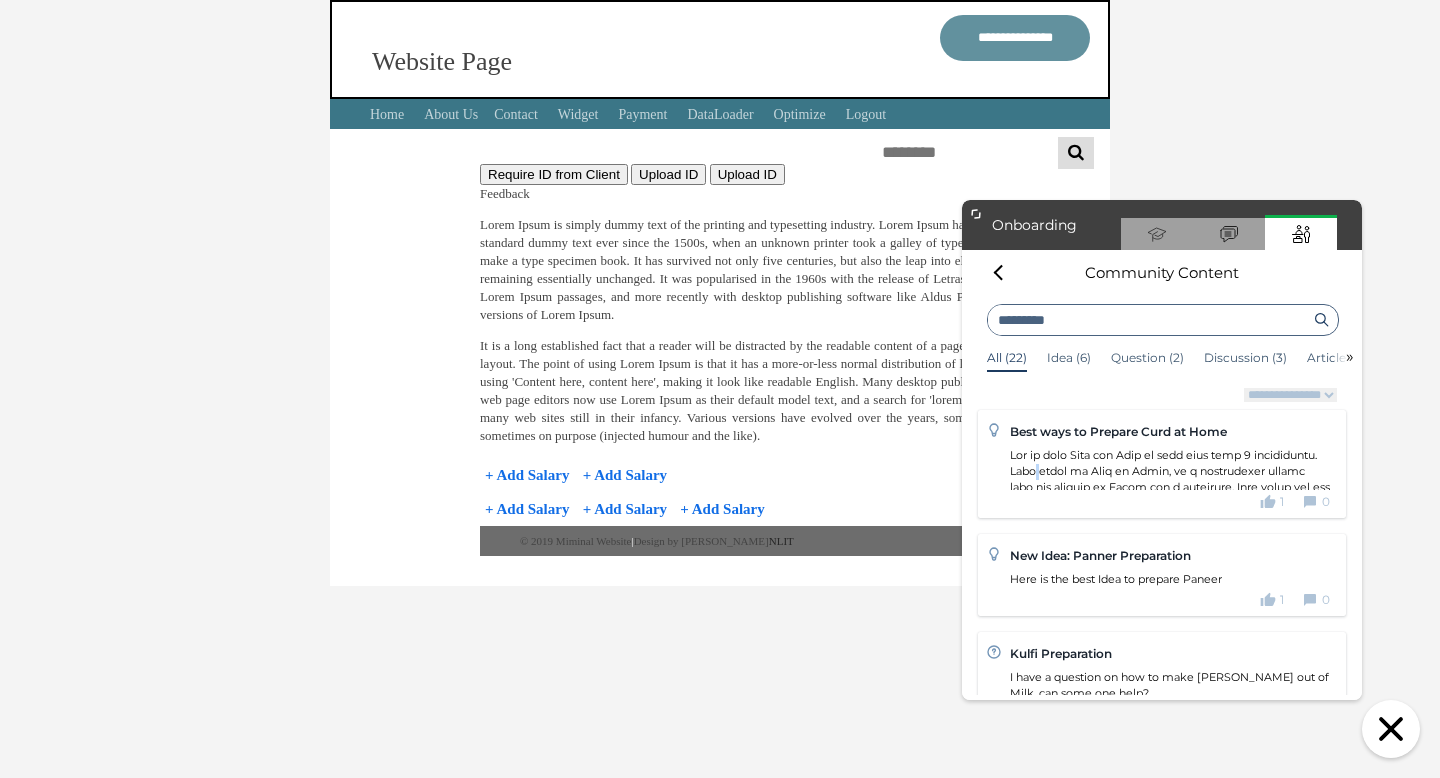click at bounding box center (1170, 1459) 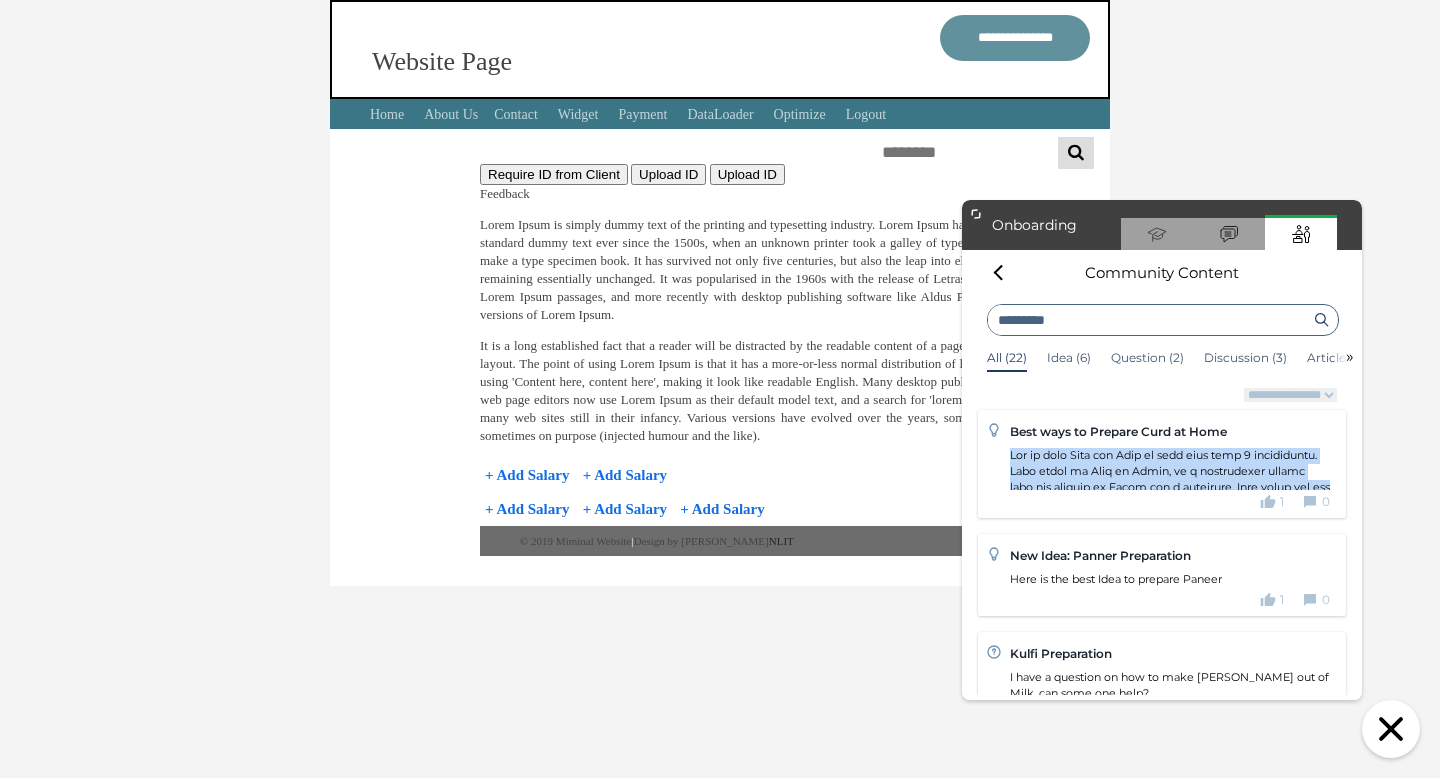 click at bounding box center [1170, 1459] 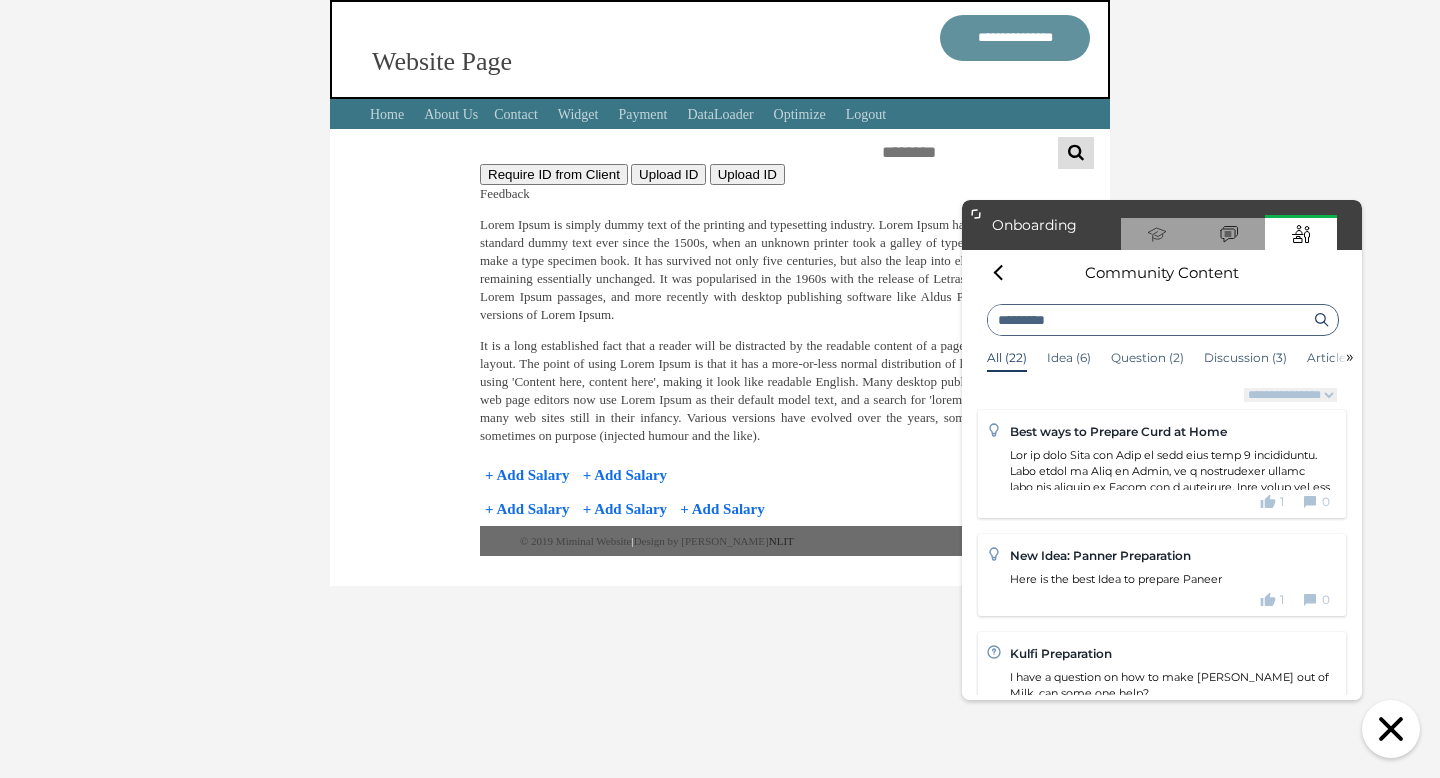 click on "New Idea: Panner Preparation Here is the best Idea to prepare Paneer 1 0" at bounding box center (1170, 577) 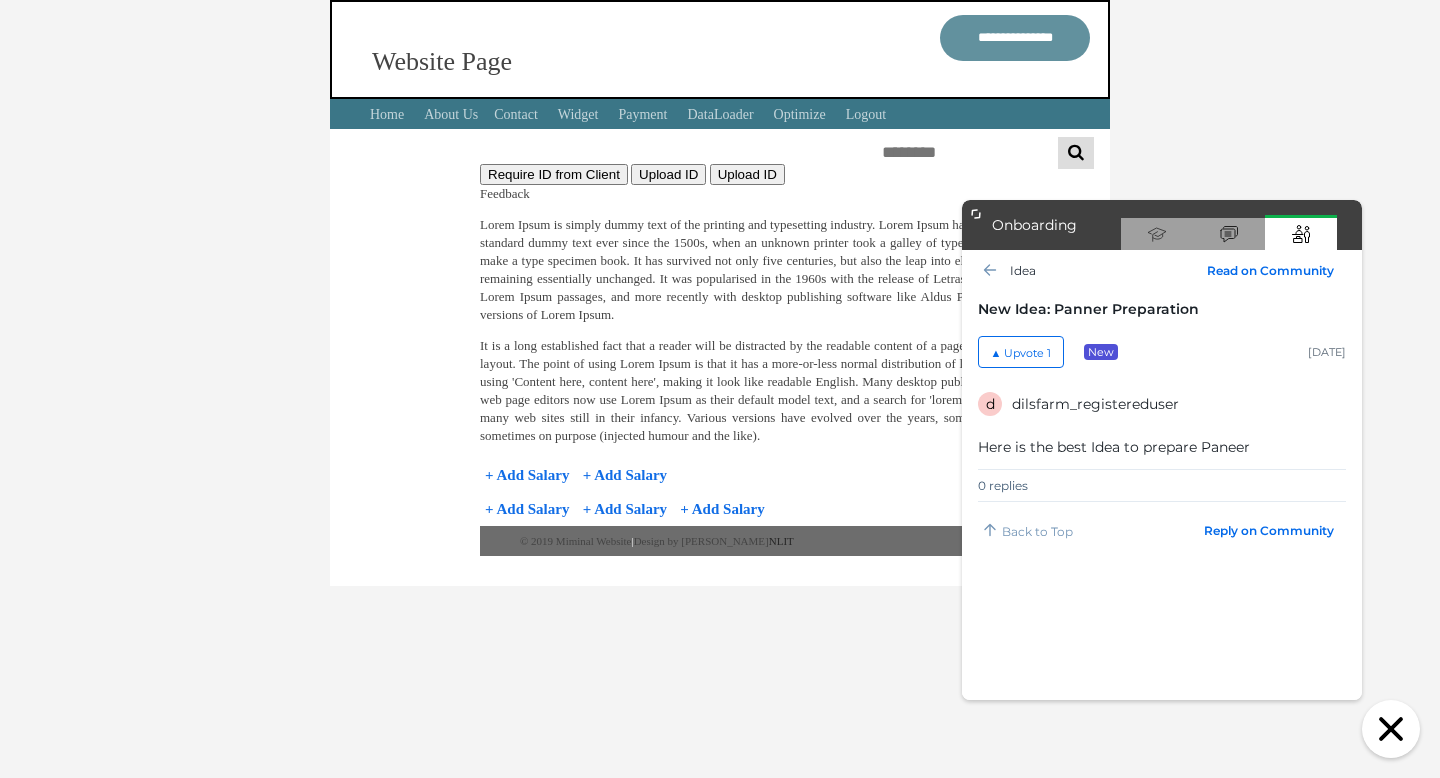 click at bounding box center [990, 270] 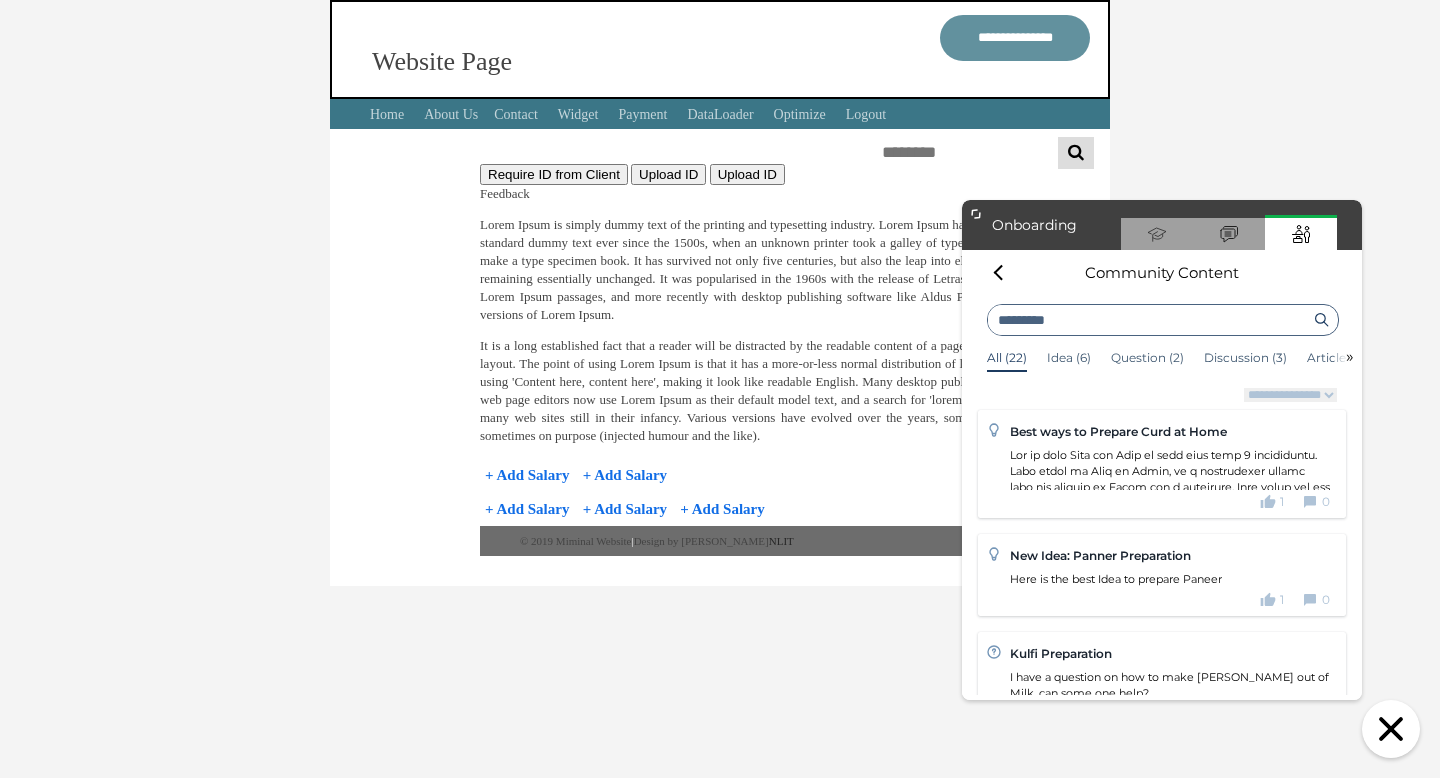 click at bounding box center (1170, 1459) 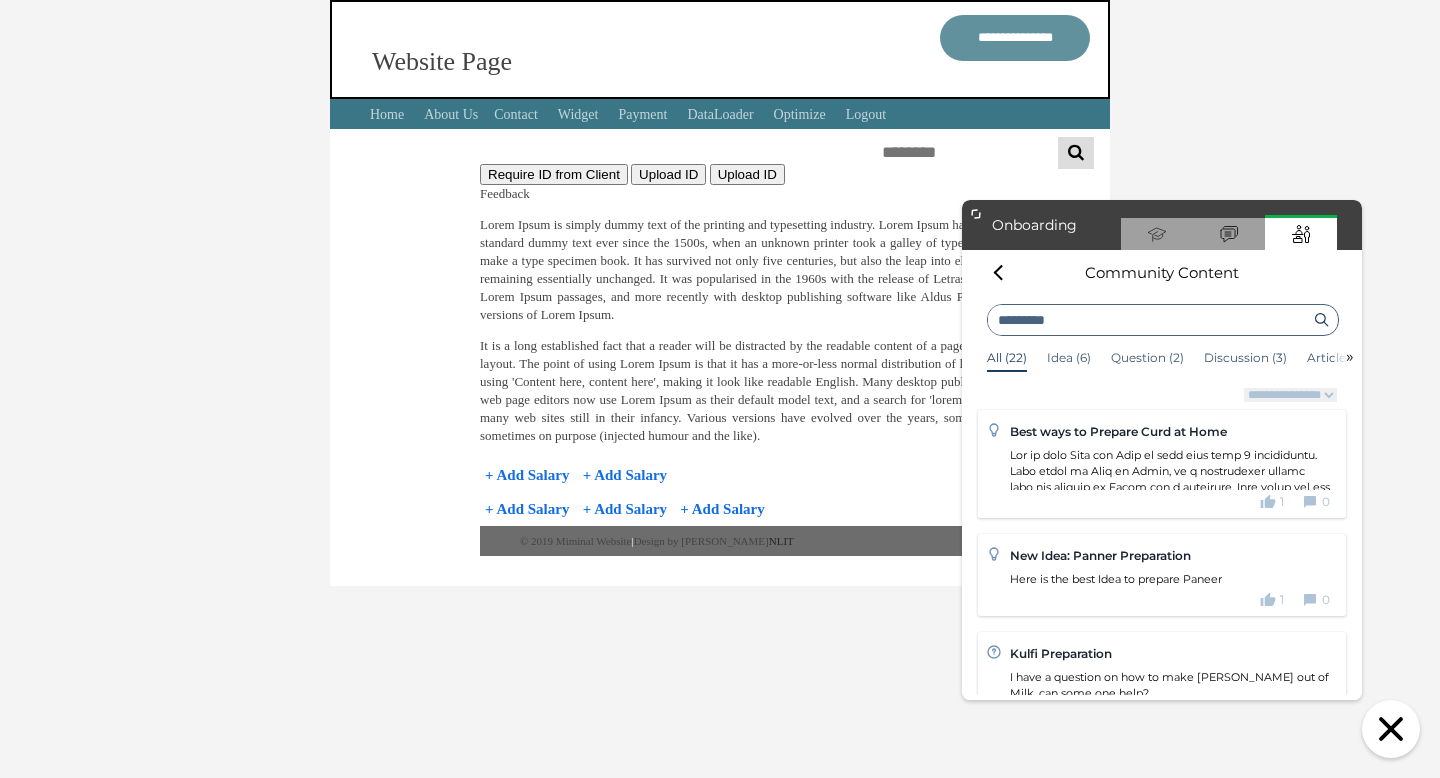click on "0" at bounding box center [1326, 502] 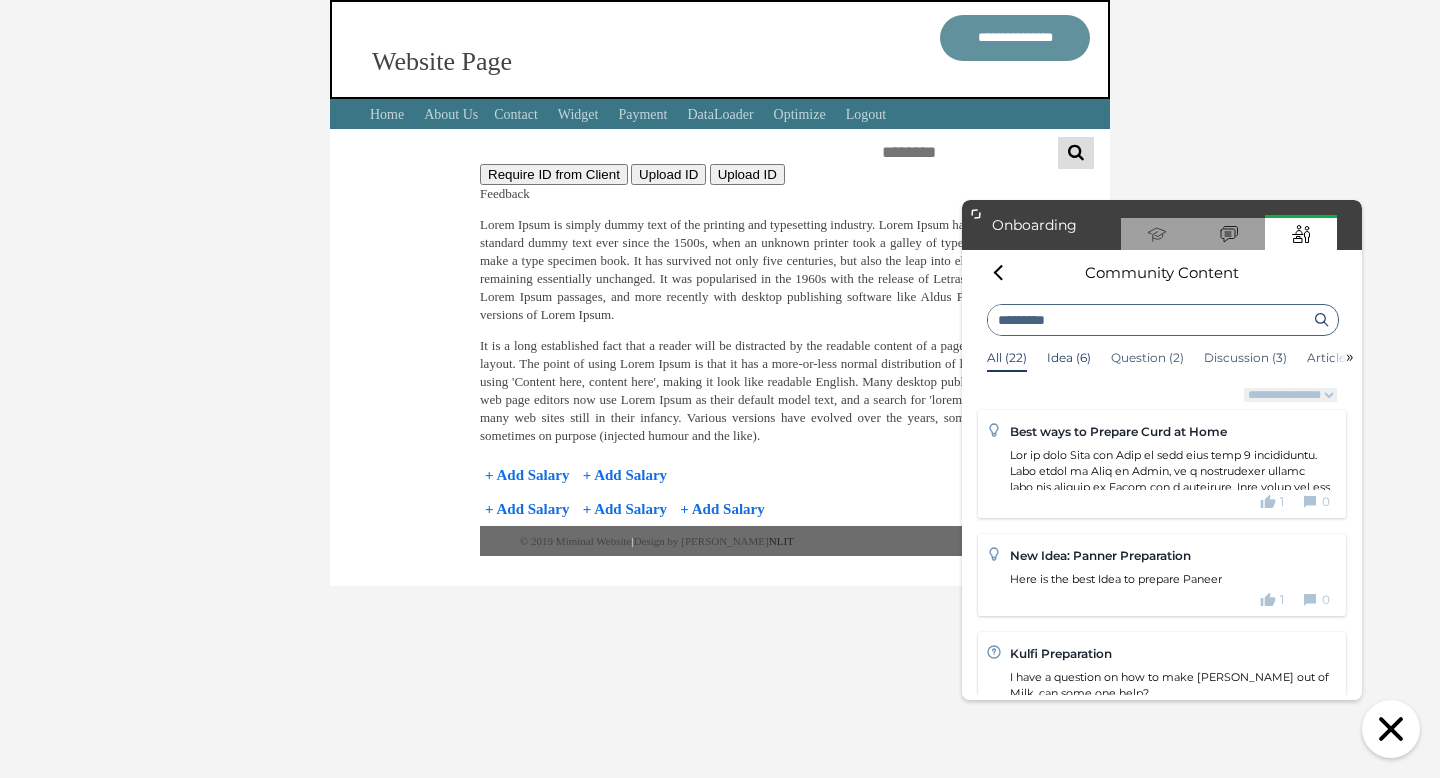 click on "Idea (6)" at bounding box center [1069, 358] 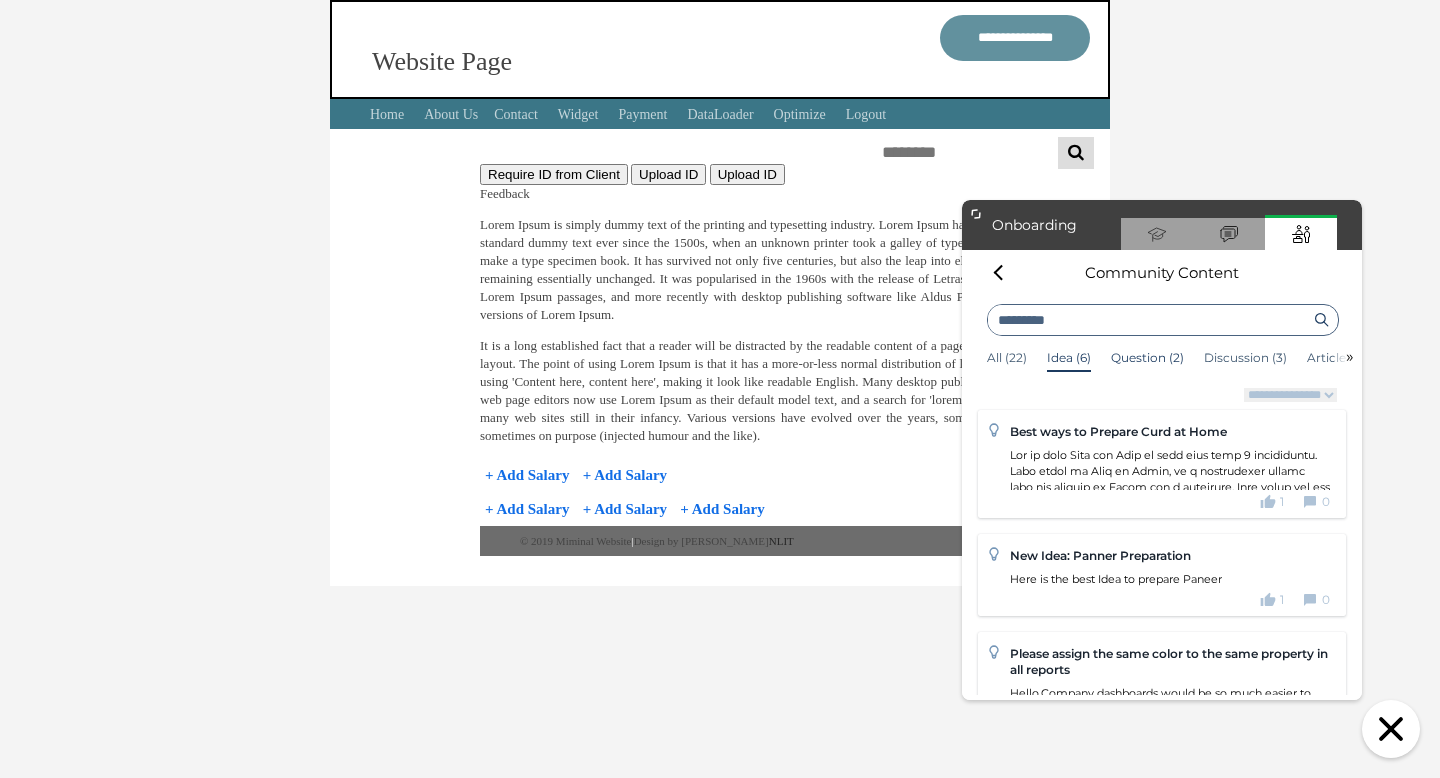 click on "Question (2)" at bounding box center [1147, 358] 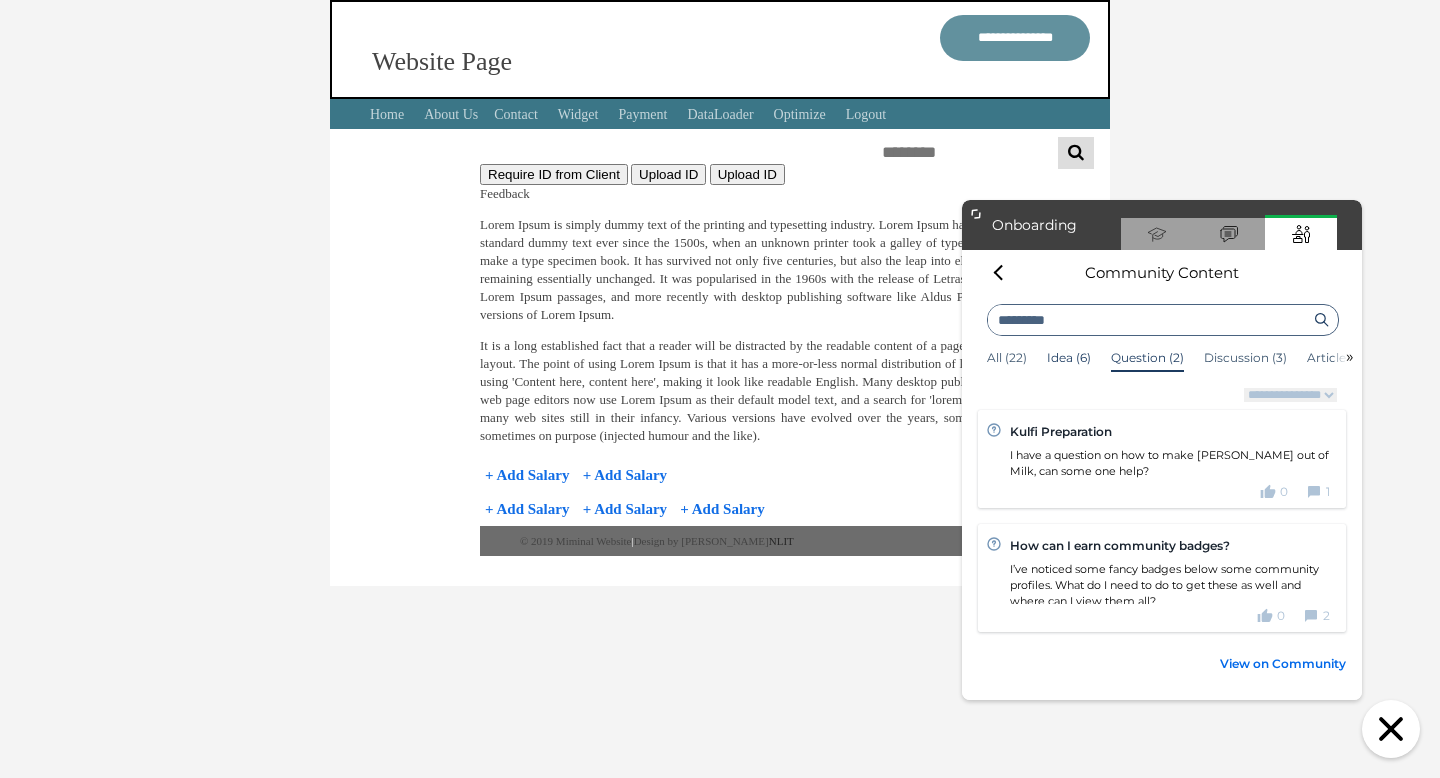 click on "Idea (6)" at bounding box center [1069, 358] 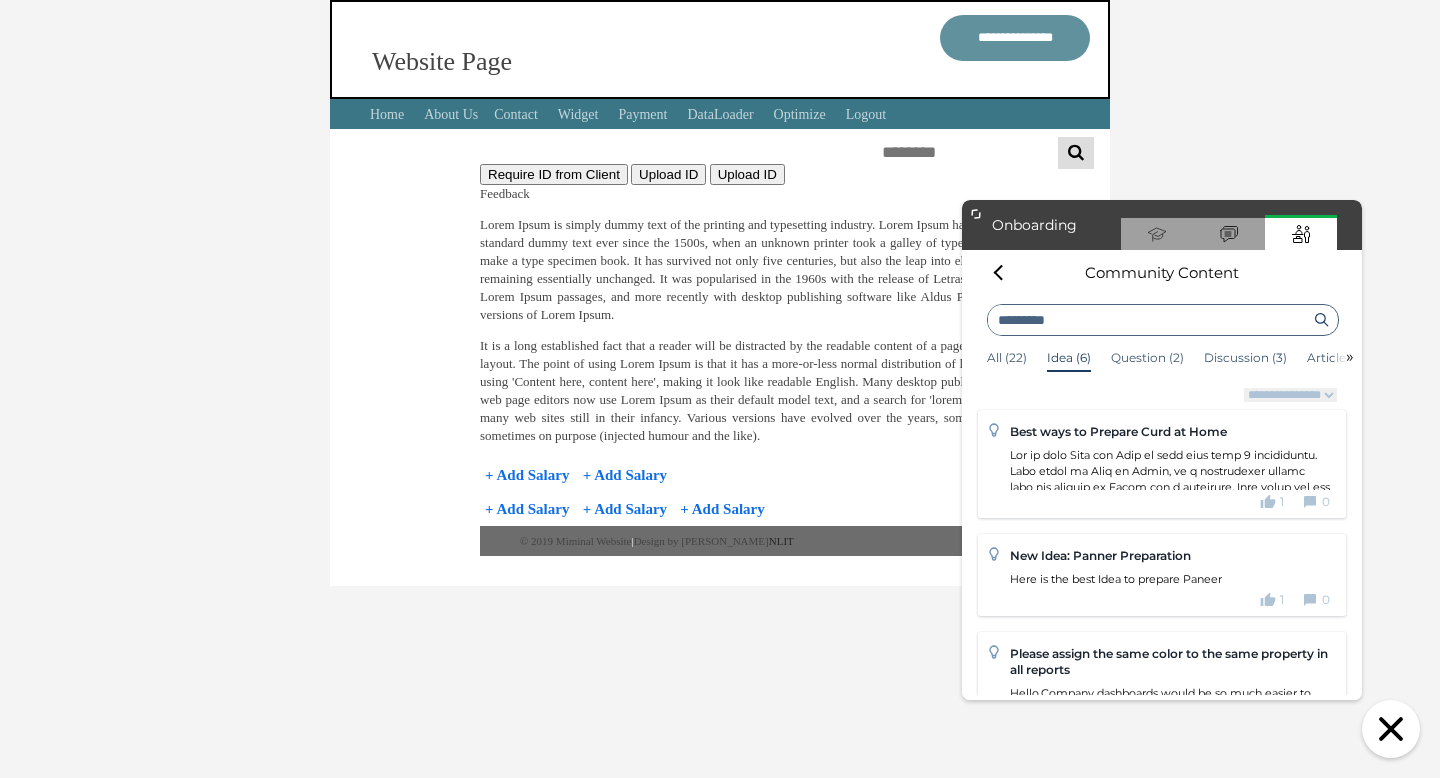 click at bounding box center [1170, 1459] 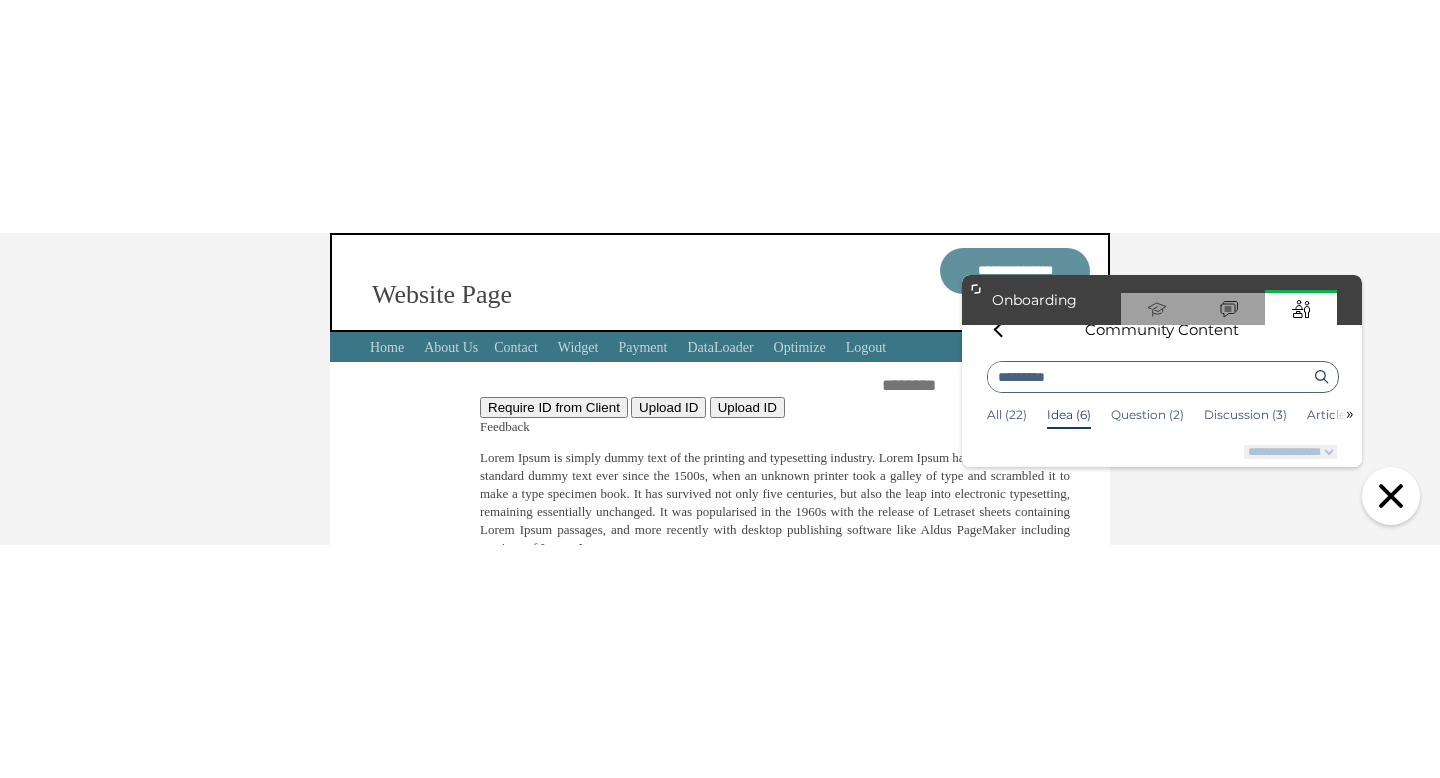 scroll, scrollTop: 0, scrollLeft: 0, axis: both 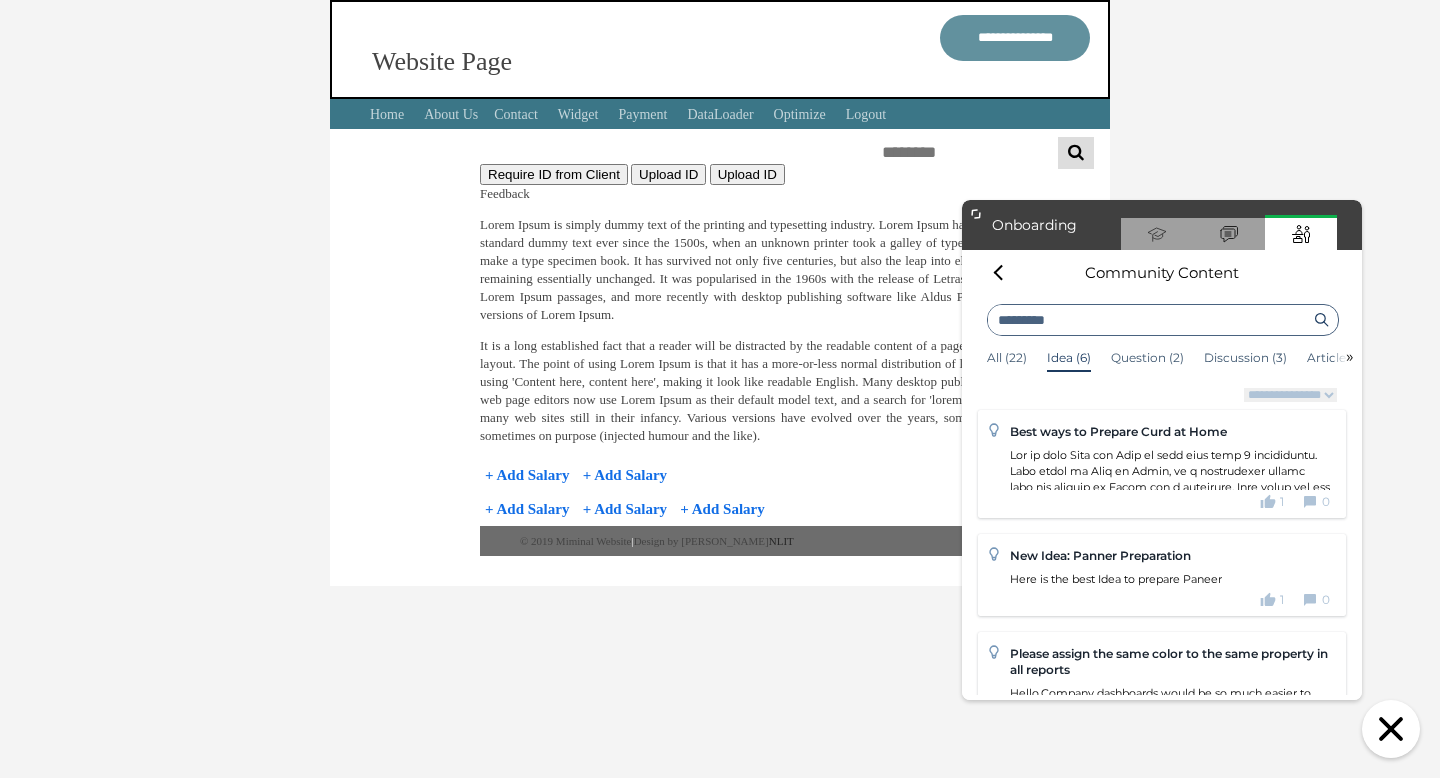 click on "1 0" at bounding box center [1170, 600] 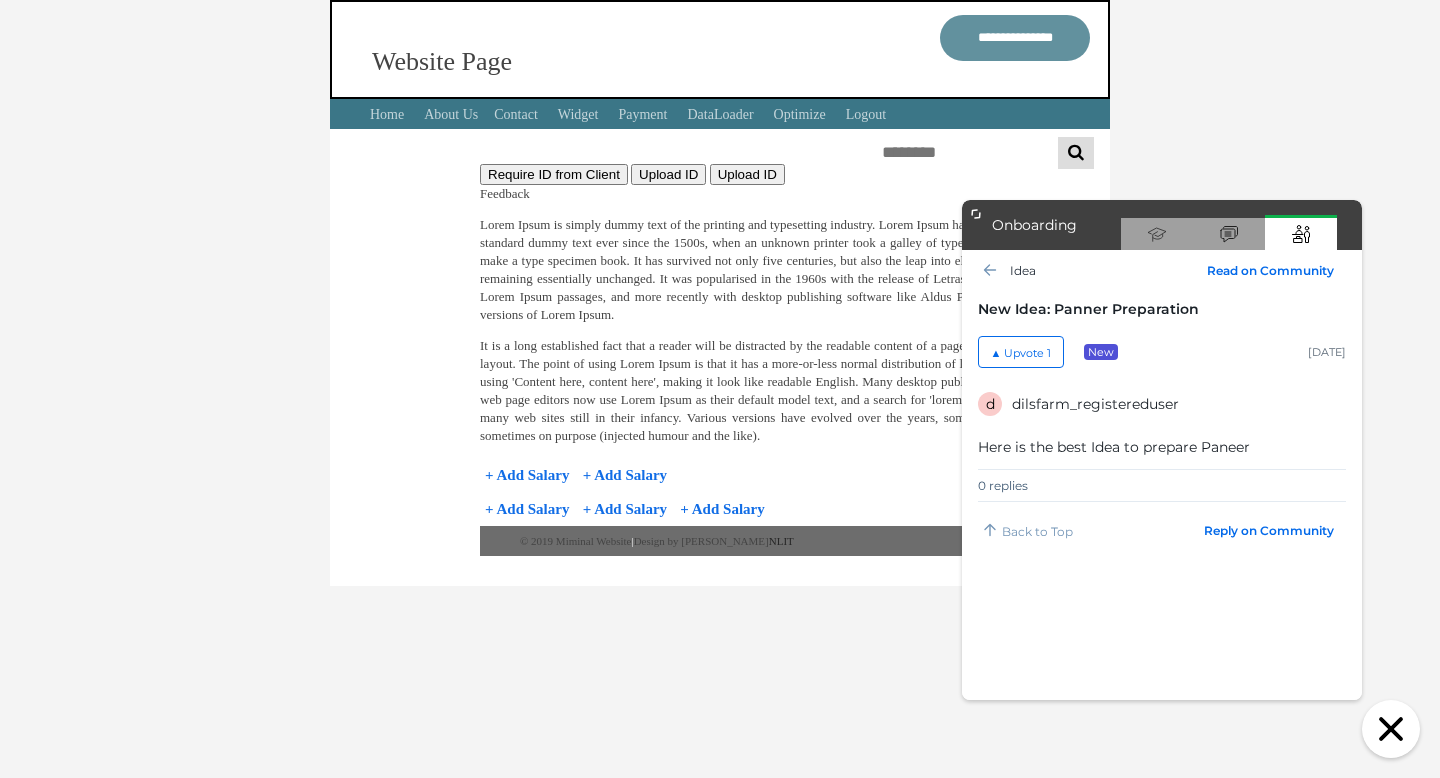 click at bounding box center (990, 270) 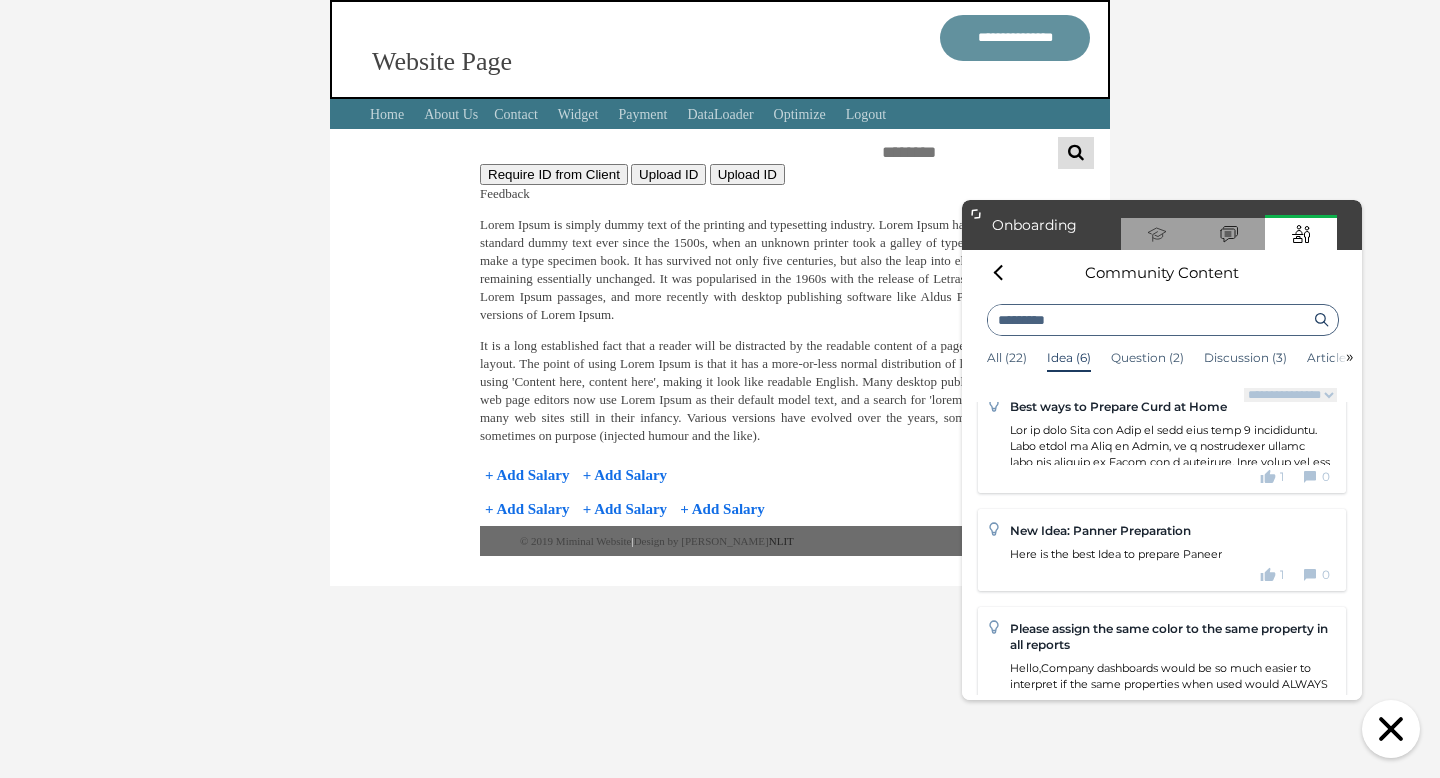 scroll, scrollTop: 31, scrollLeft: 0, axis: vertical 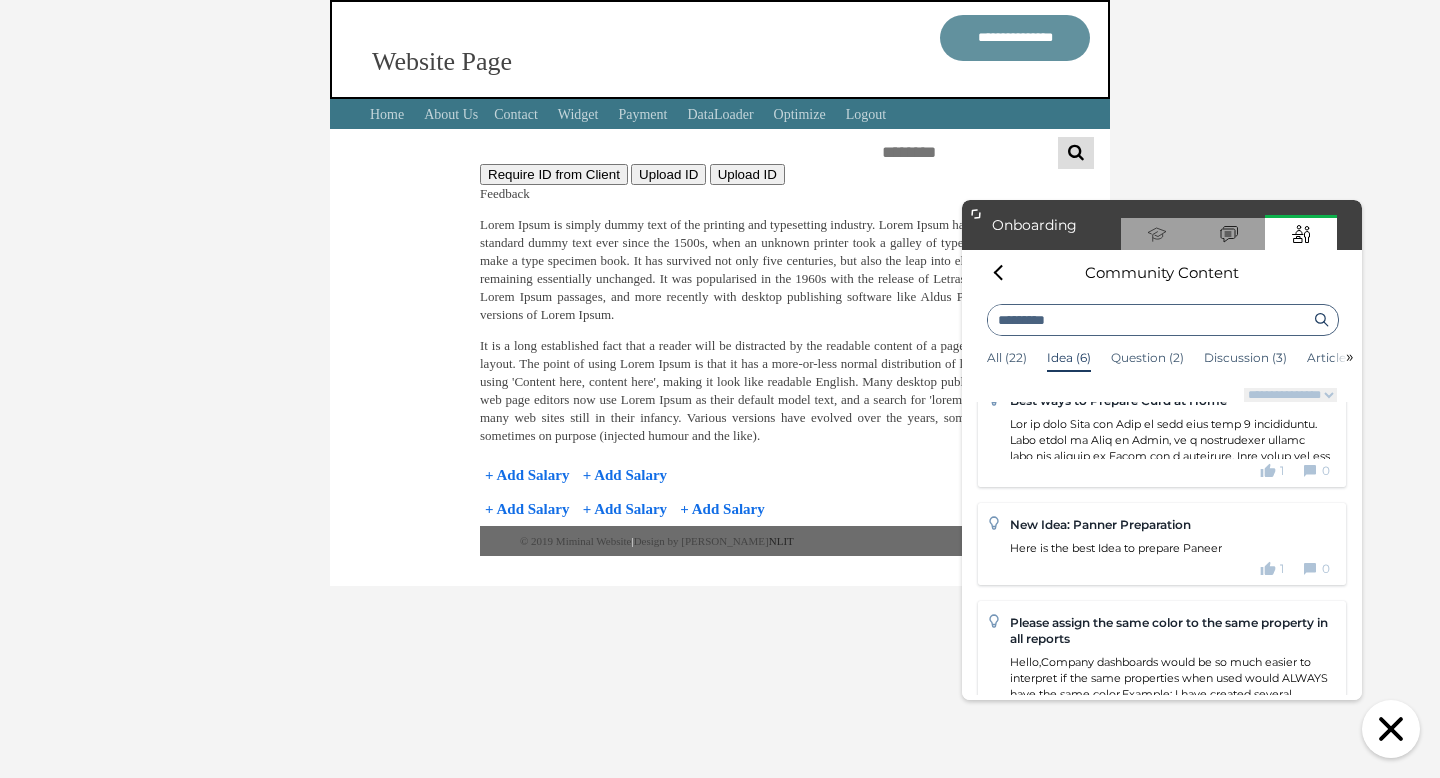 click on "Hello,Company dashboards would be so much easier to interpret if the same properties when used would ALWAYS have the same color.Example: I have created several dashboards that compare different metrics within different target countries. In each of those dashboards, those countries have different colors assigned automatically and I can’t seem to be able to change that.That makes no sense at all.Thanks,- Raphael" at bounding box center [1170, 718] 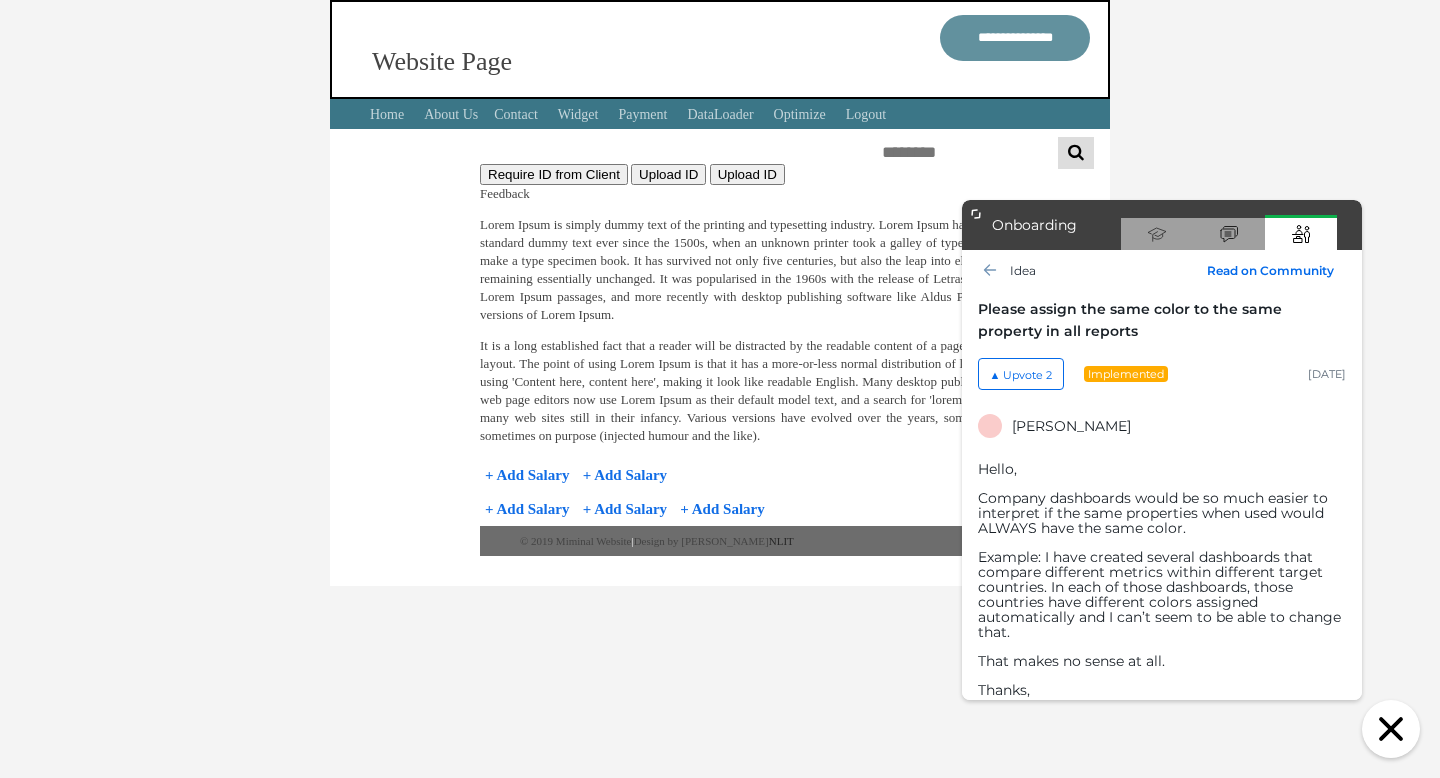 click on "idea Read on Community Please assign the same color to the same property in all reports ▲ Upvote 2 Implemented 4 years ago Raphael Hello, Company dashboards would be so much easier to interpret if the same properties when used would ALWAYS have the same color. Example: I have created several dashboards that compare different metrics within different target countries. In each of those dashboards, those countries have different colors assigned automatically and I can’t seem to be able to change that. That makes no sense at all. Thanks, - Raphael 3 replies Theodore 4 years ago It would be great to choose any color we want too! This would also make the dashboards easier to just copy/paste and share internally! Josephine 4 years ago Guys, You can simply do this by right-clicking the data (whether it’s a stacked bar graph or simple line) in the report, and assigning a color. It will choose new random colors when you add more reports, but at least you can change it easily. - Josephine Anthony 4 years ago New" at bounding box center (1162, 736) 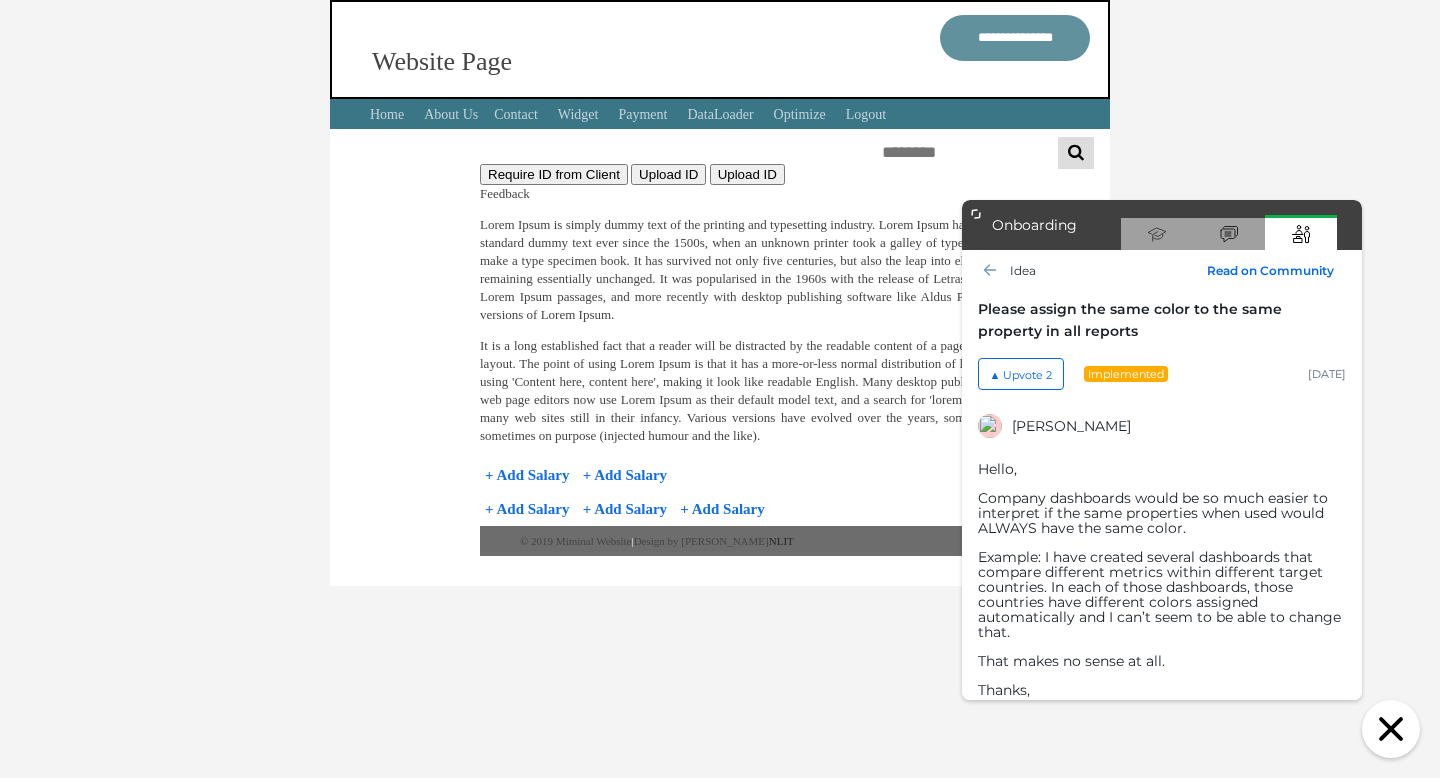 click at bounding box center (990, 270) 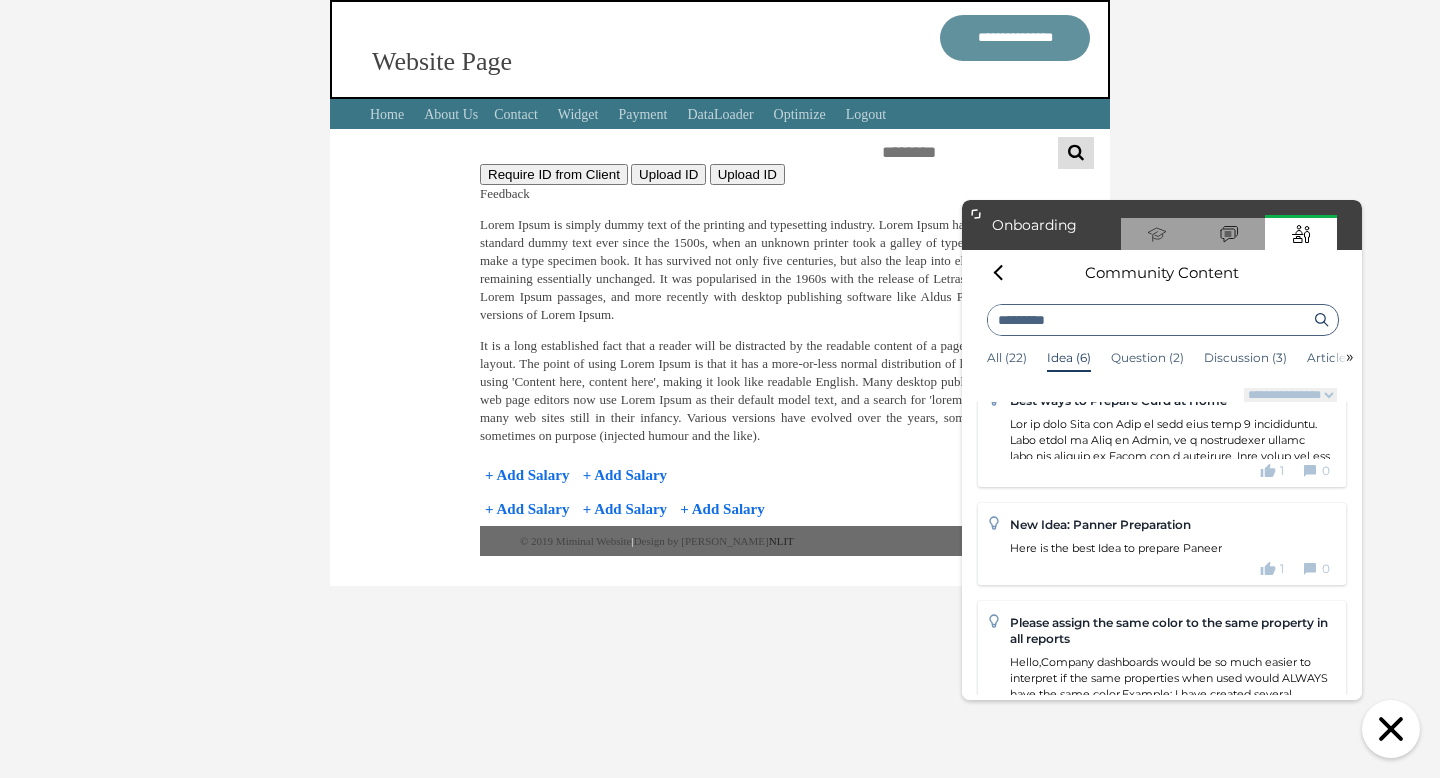 click at bounding box center [1170, 1428] 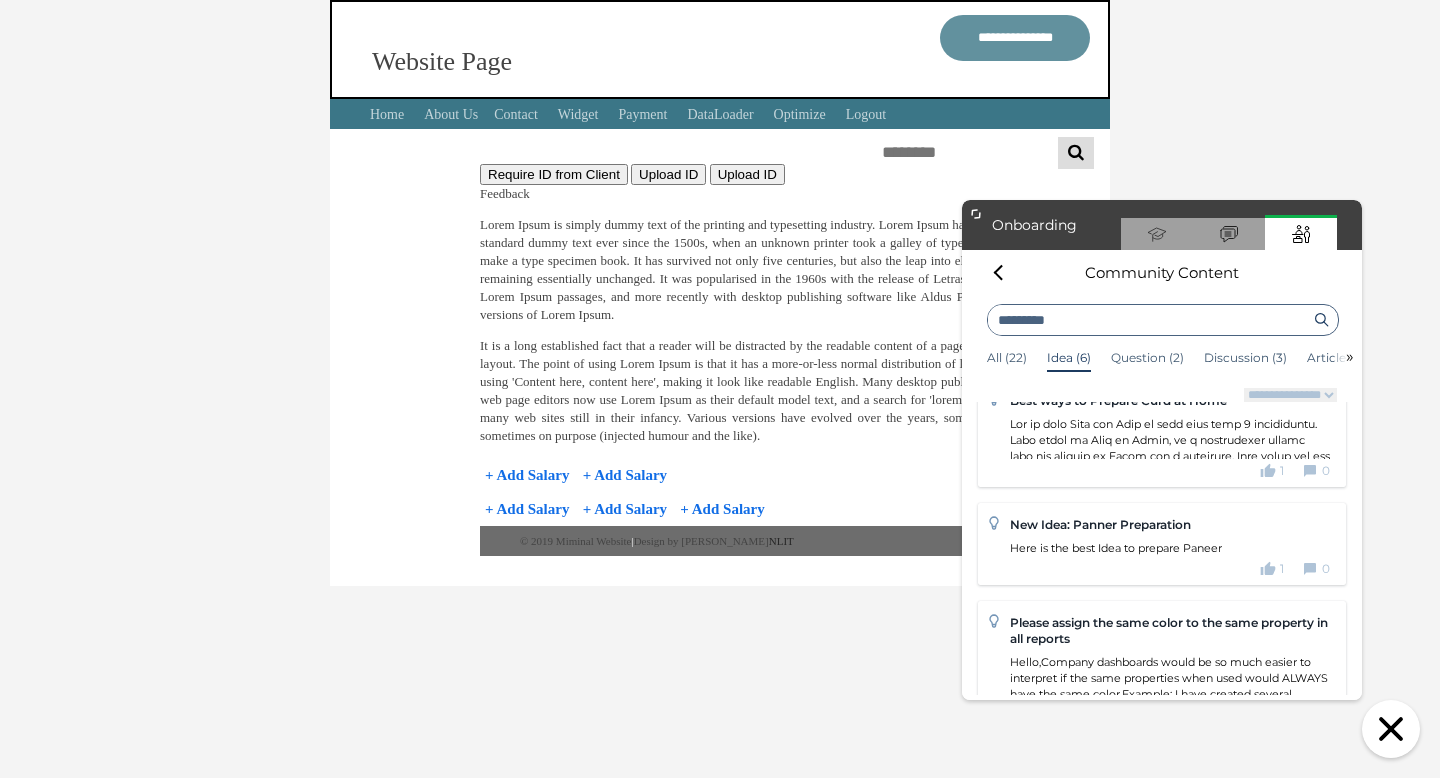 scroll, scrollTop: 0, scrollLeft: 0, axis: both 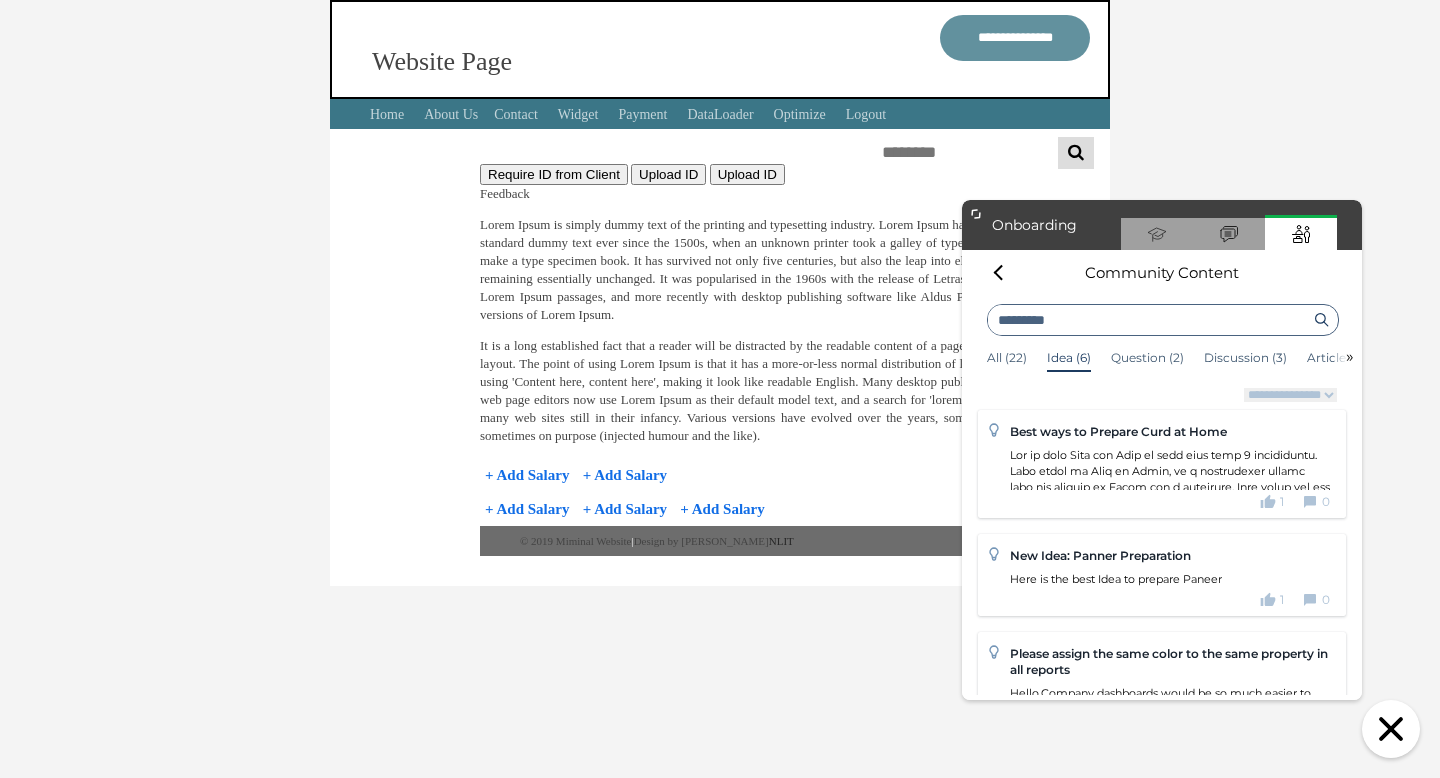 click on "Best ways to Prepare Curd at Home" at bounding box center [1118, 431] 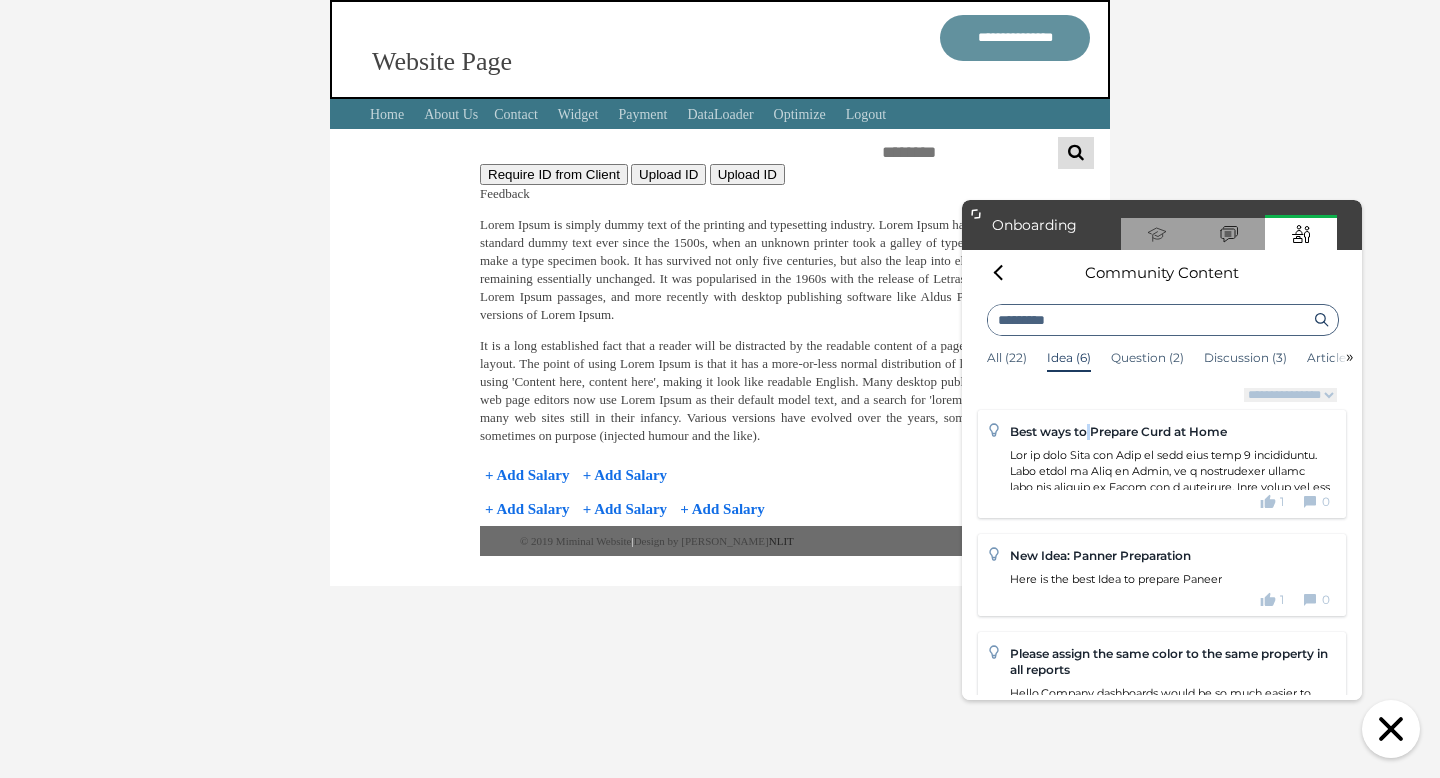 click on "Best ways to Prepare Curd at Home" at bounding box center (1118, 431) 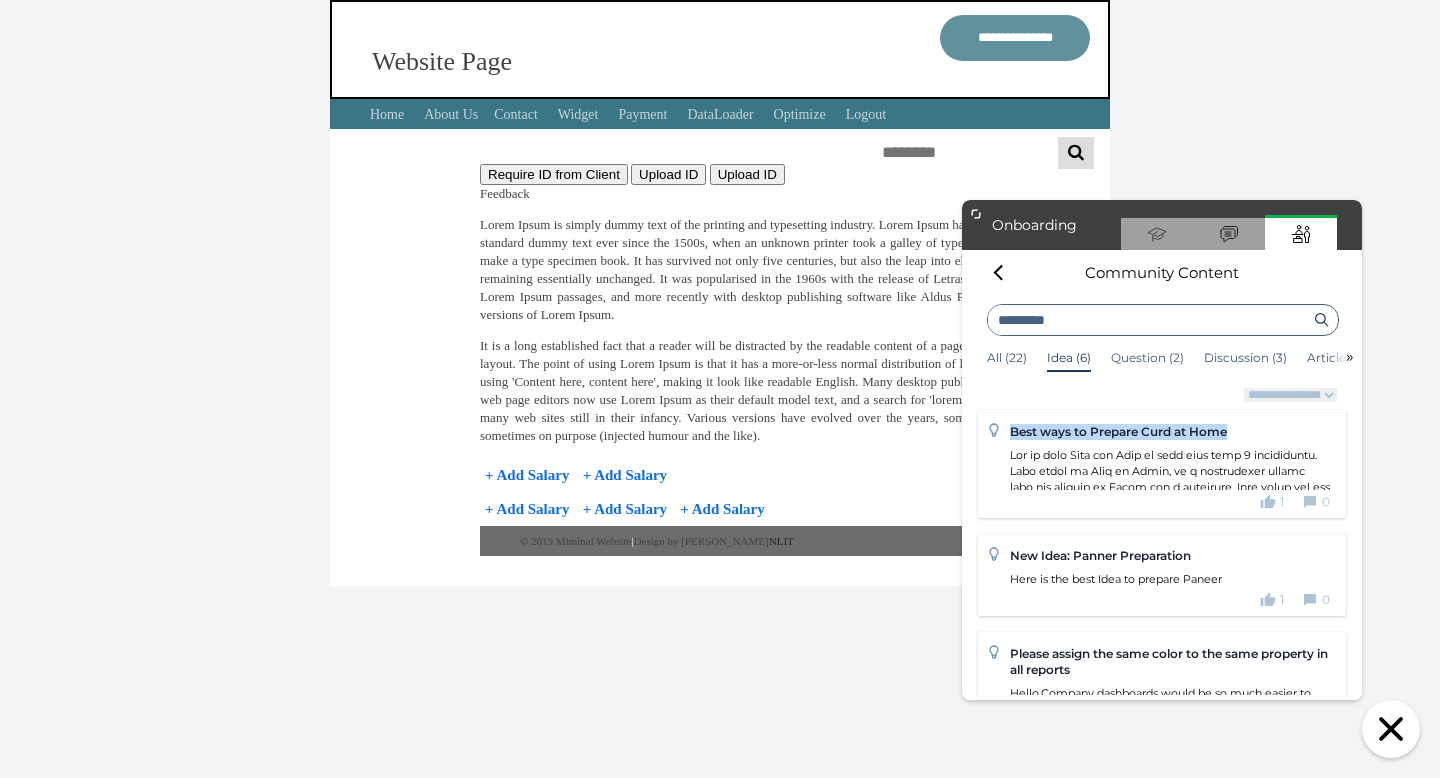 click on "Best ways to Prepare Curd at Home" at bounding box center [1118, 431] 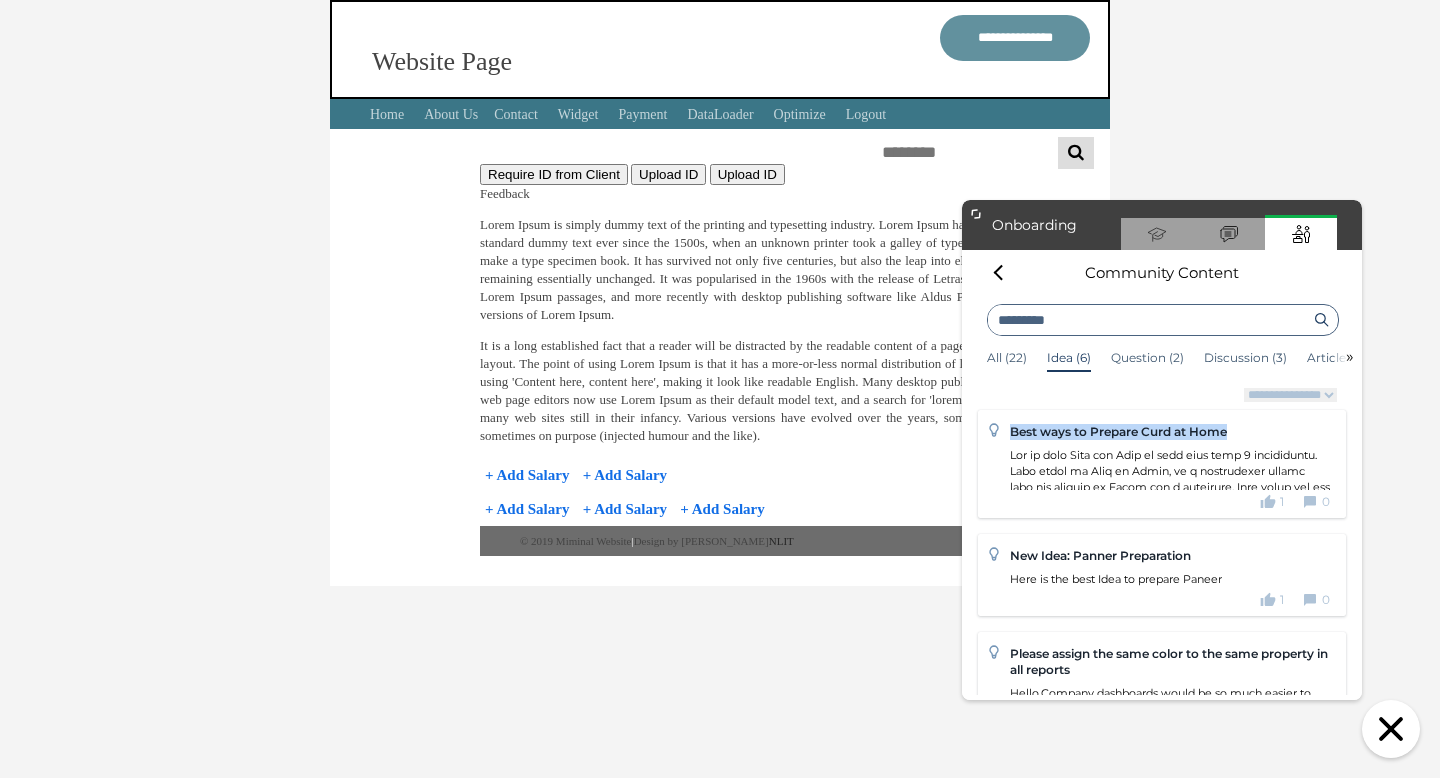 click on "**********" at bounding box center (1290, 395) 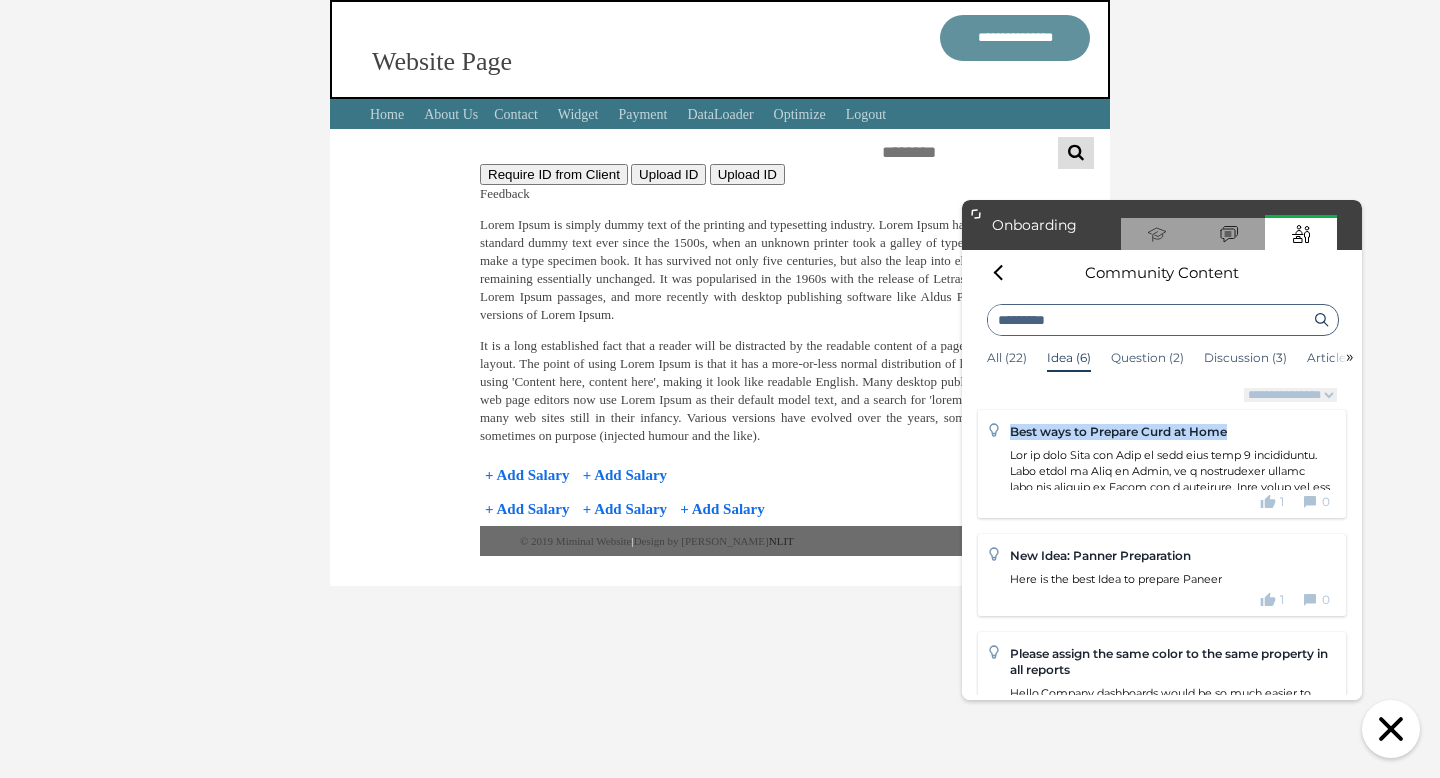 select on "*********" 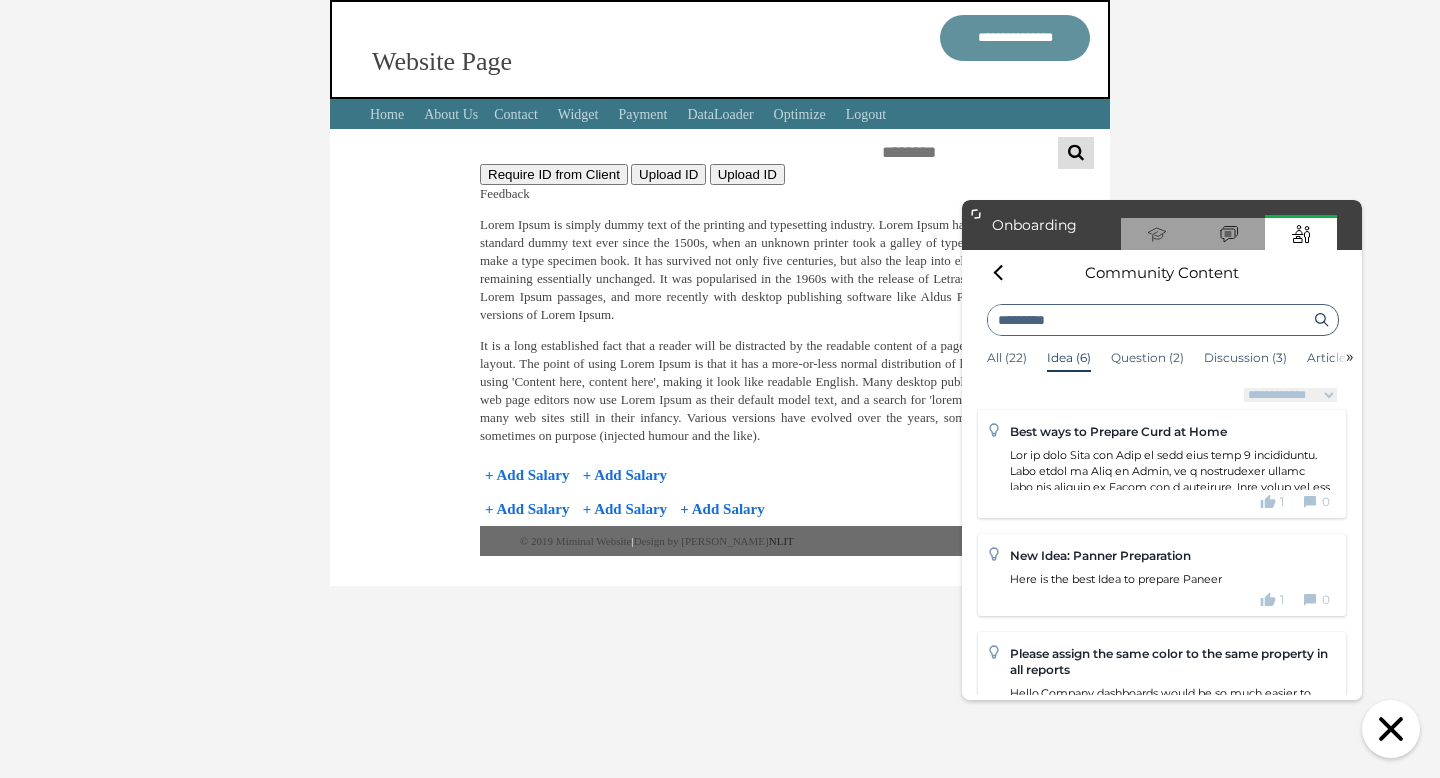 click on "Best ways to Prepare Curd at Home 1 0" at bounding box center (1170, 466) 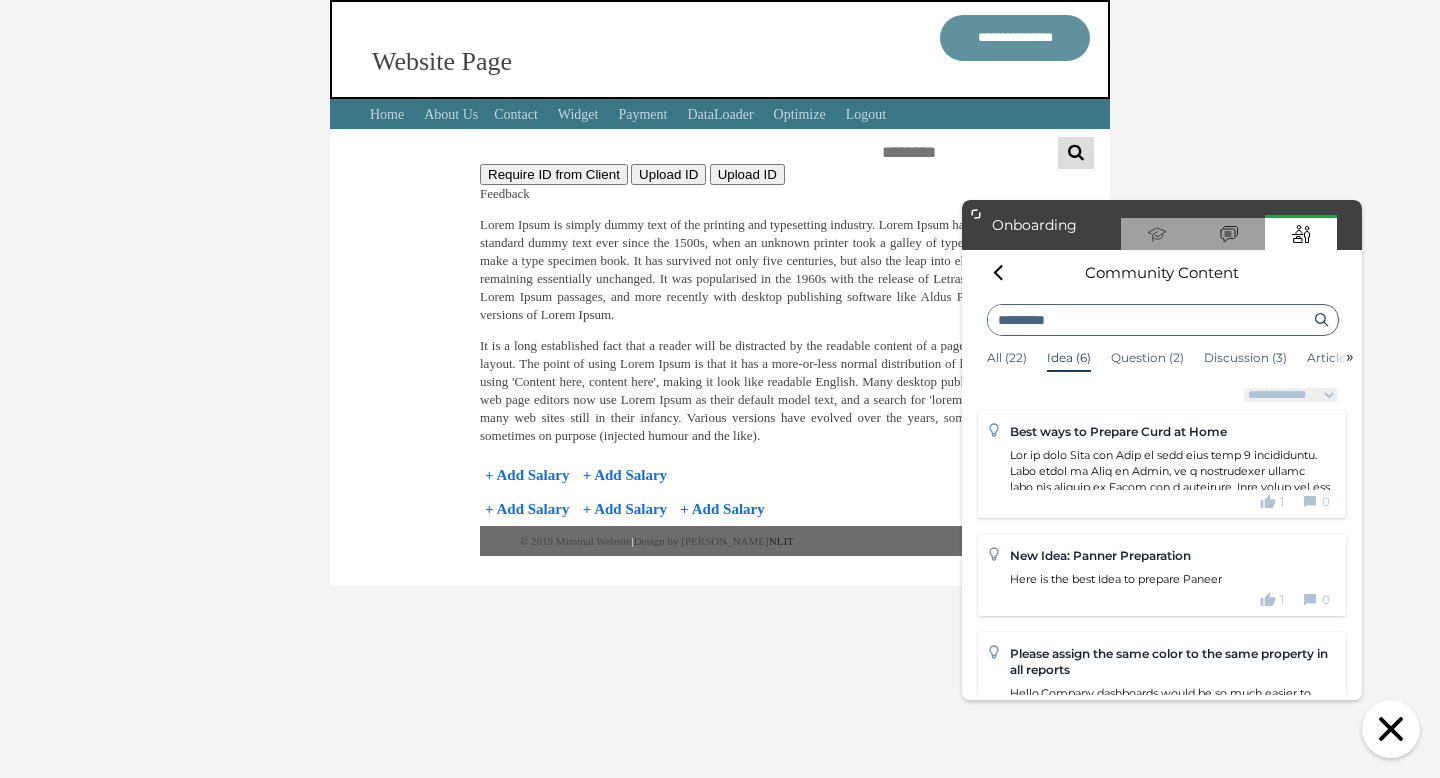scroll, scrollTop: 20, scrollLeft: 0, axis: vertical 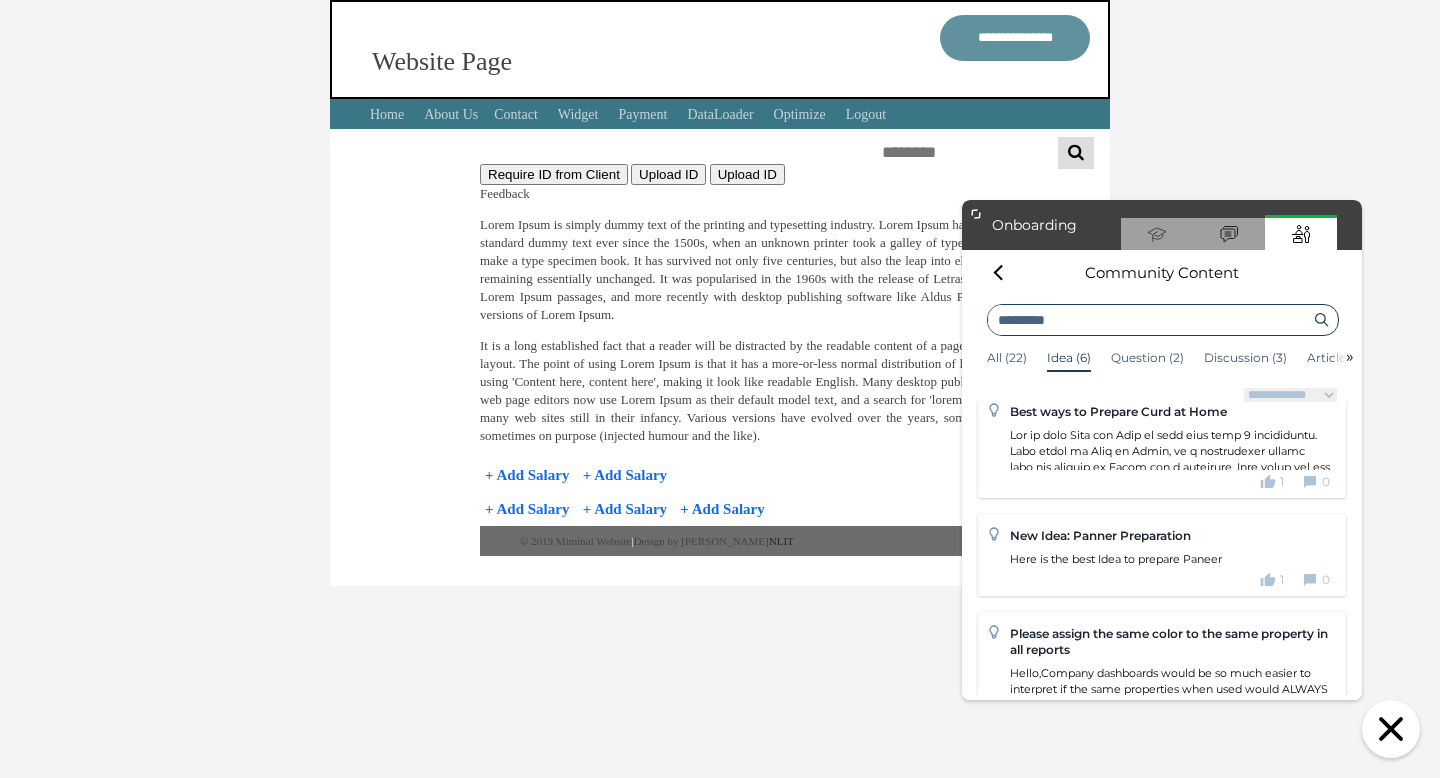 click at bounding box center (1148, 320) 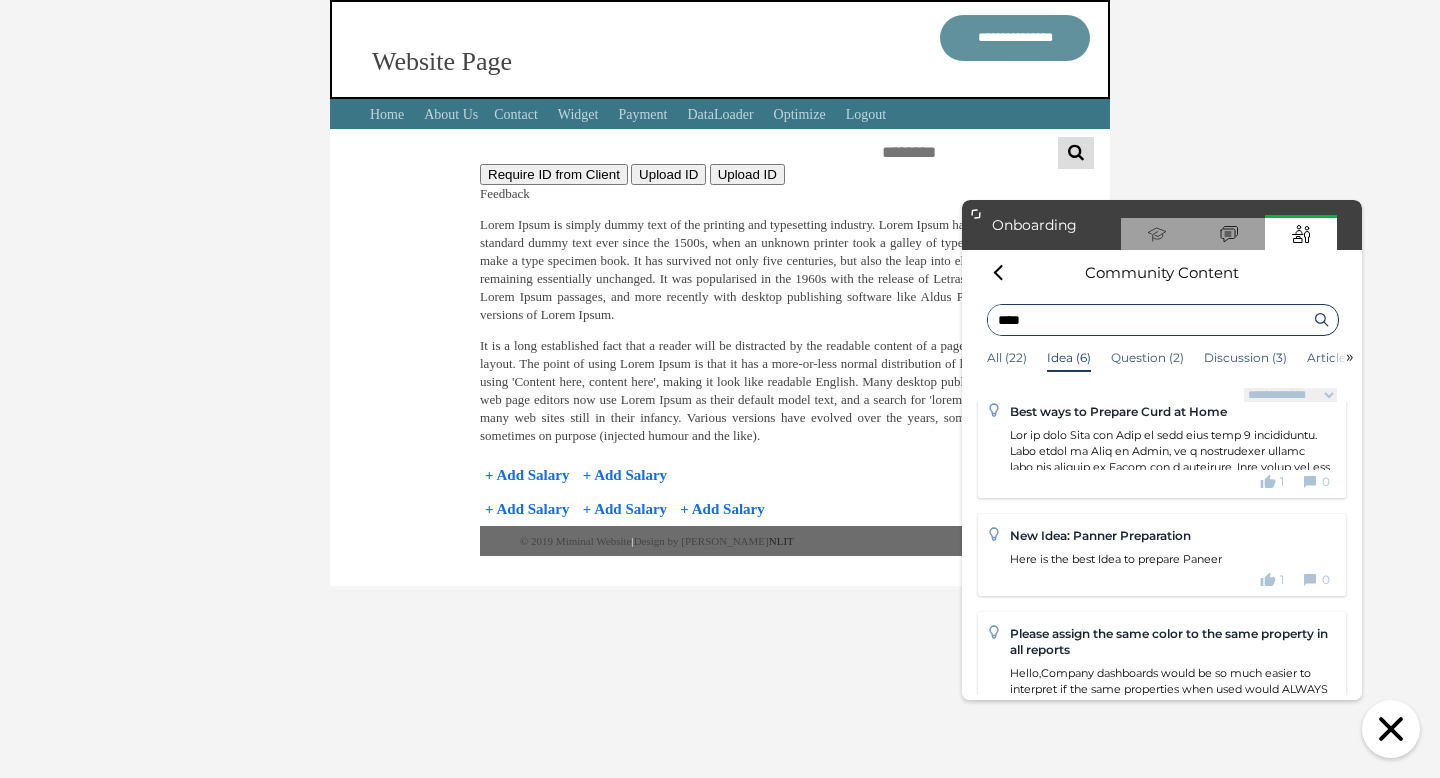 type on "****" 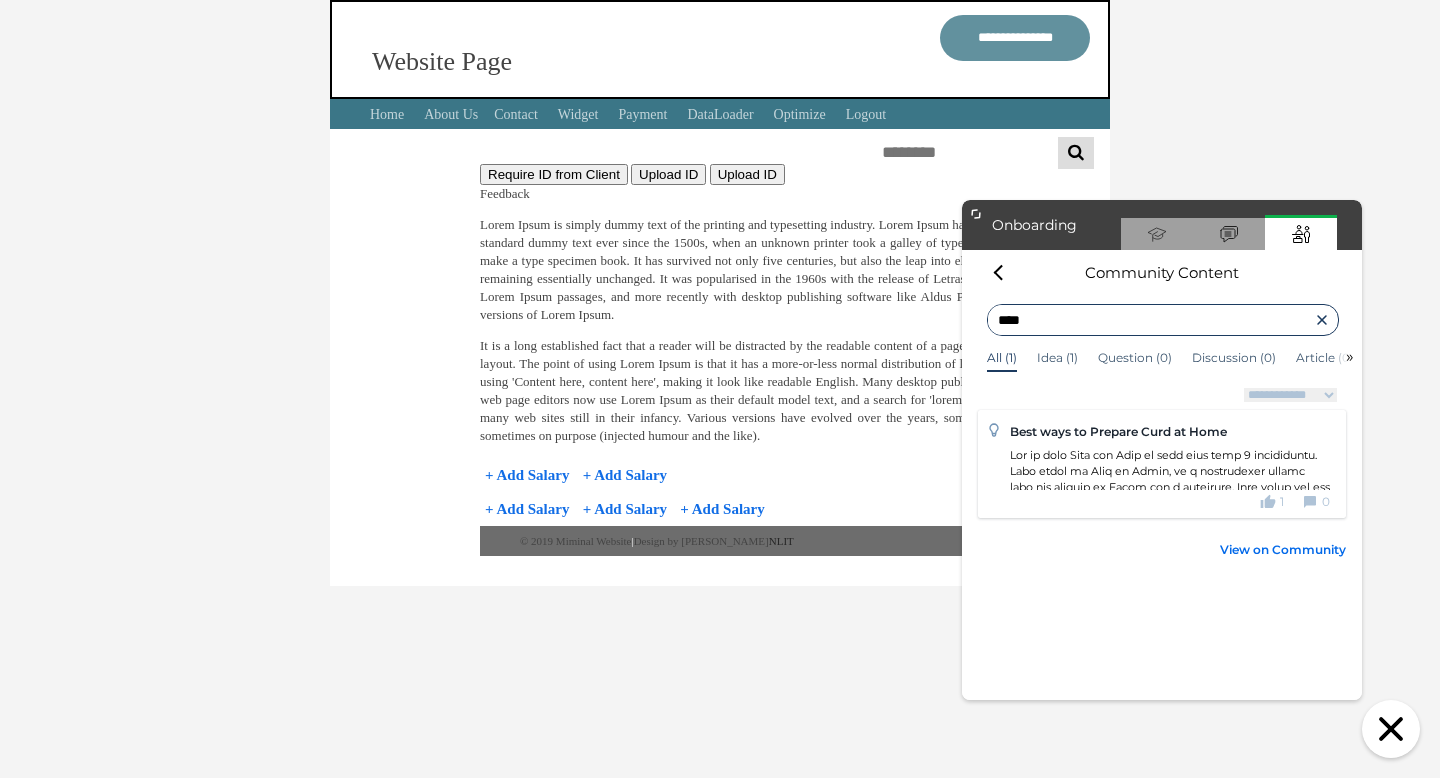 click on "Best ways to Prepare Curd at Home 1 0" at bounding box center [1170, 466] 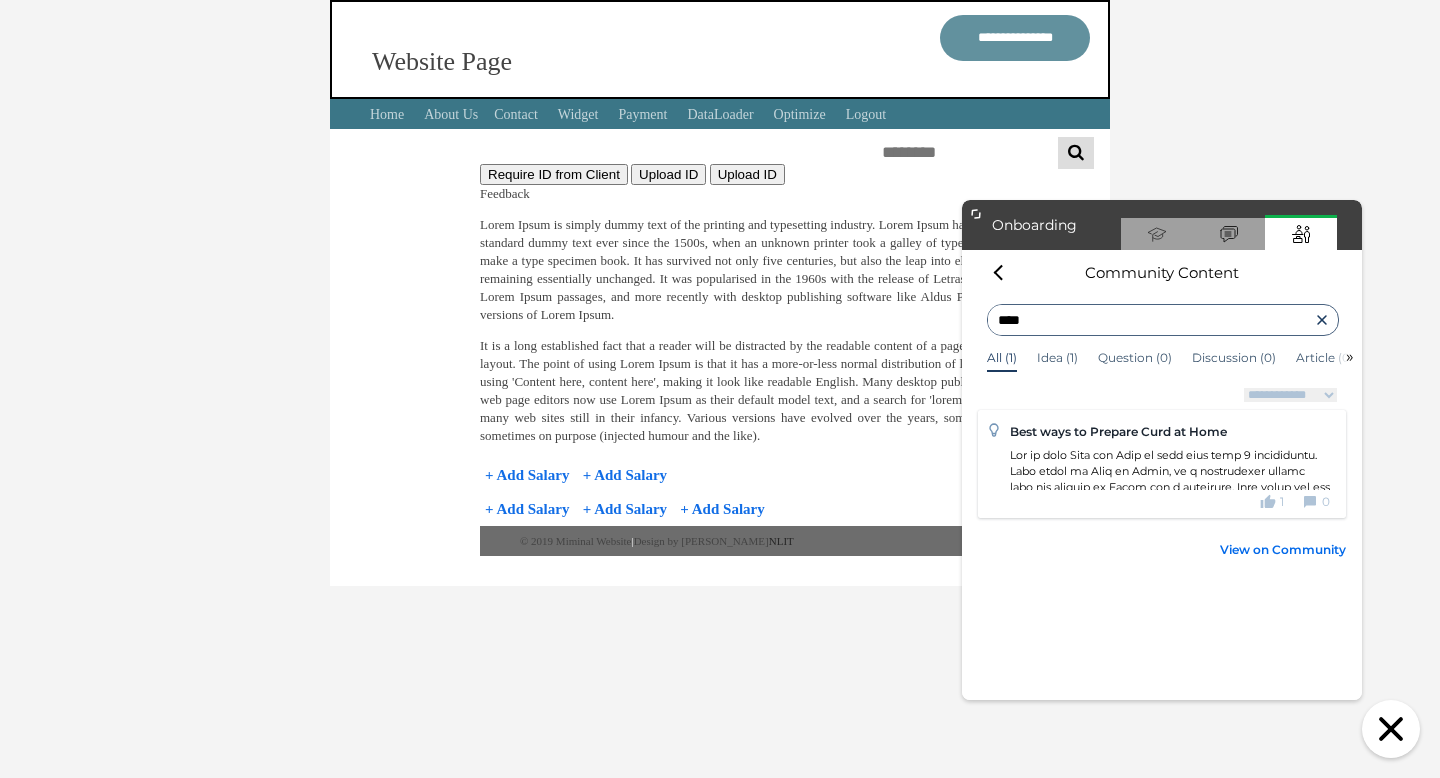 click on "Best ways to Prepare Curd at Home 1 0" at bounding box center (1170, 466) 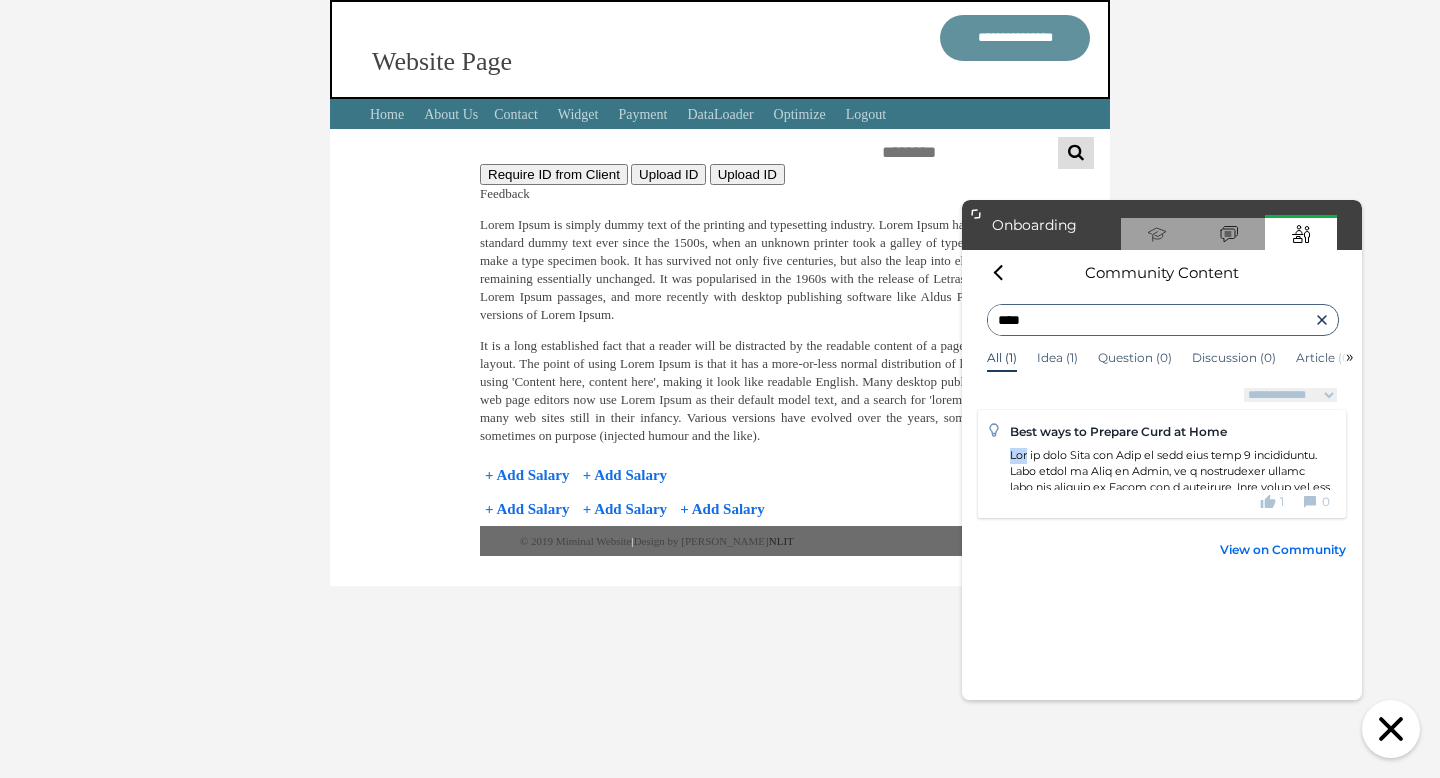 click on "Best ways to Prepare Curd at Home 1 0" at bounding box center (1170, 466) 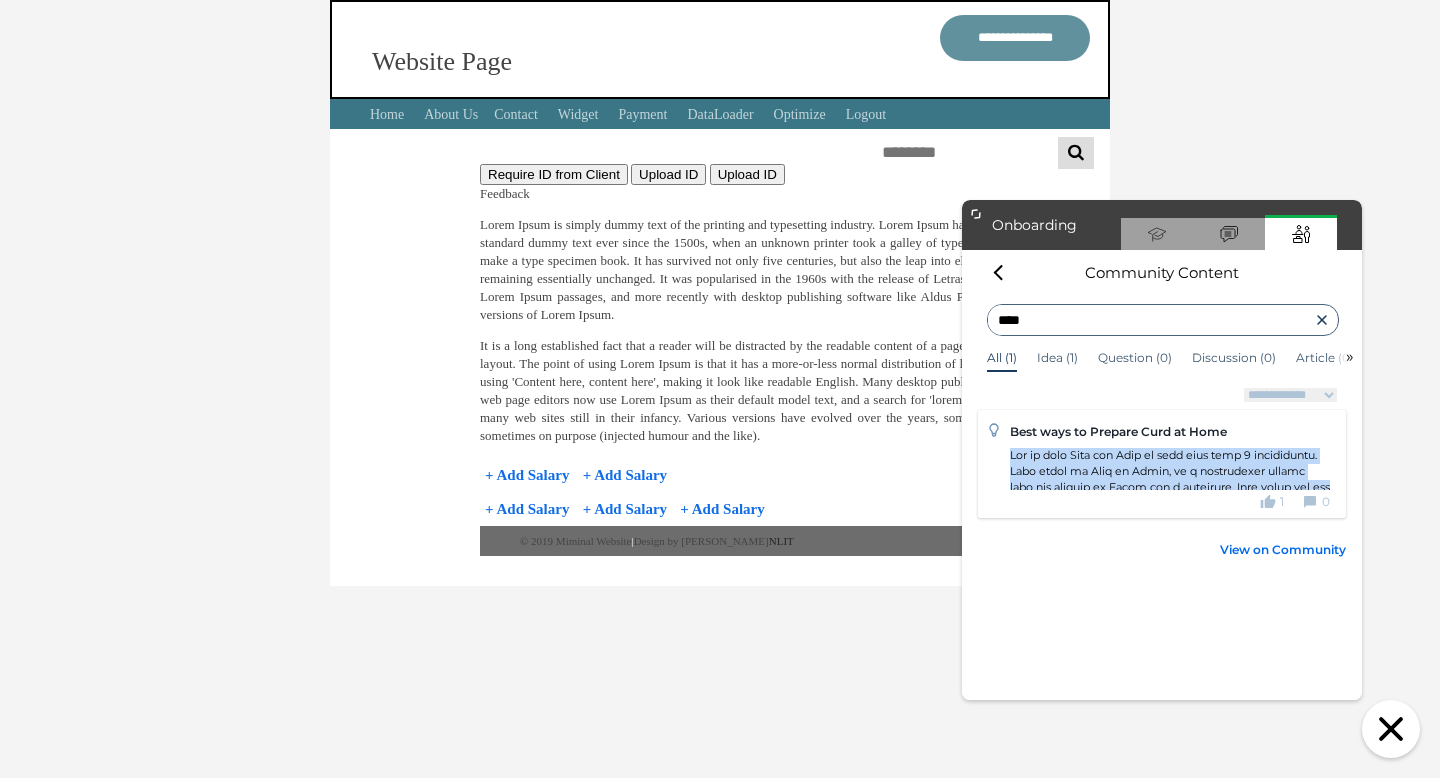 click on "Best ways to Prepare Curd at Home 1 0" at bounding box center (1170, 466) 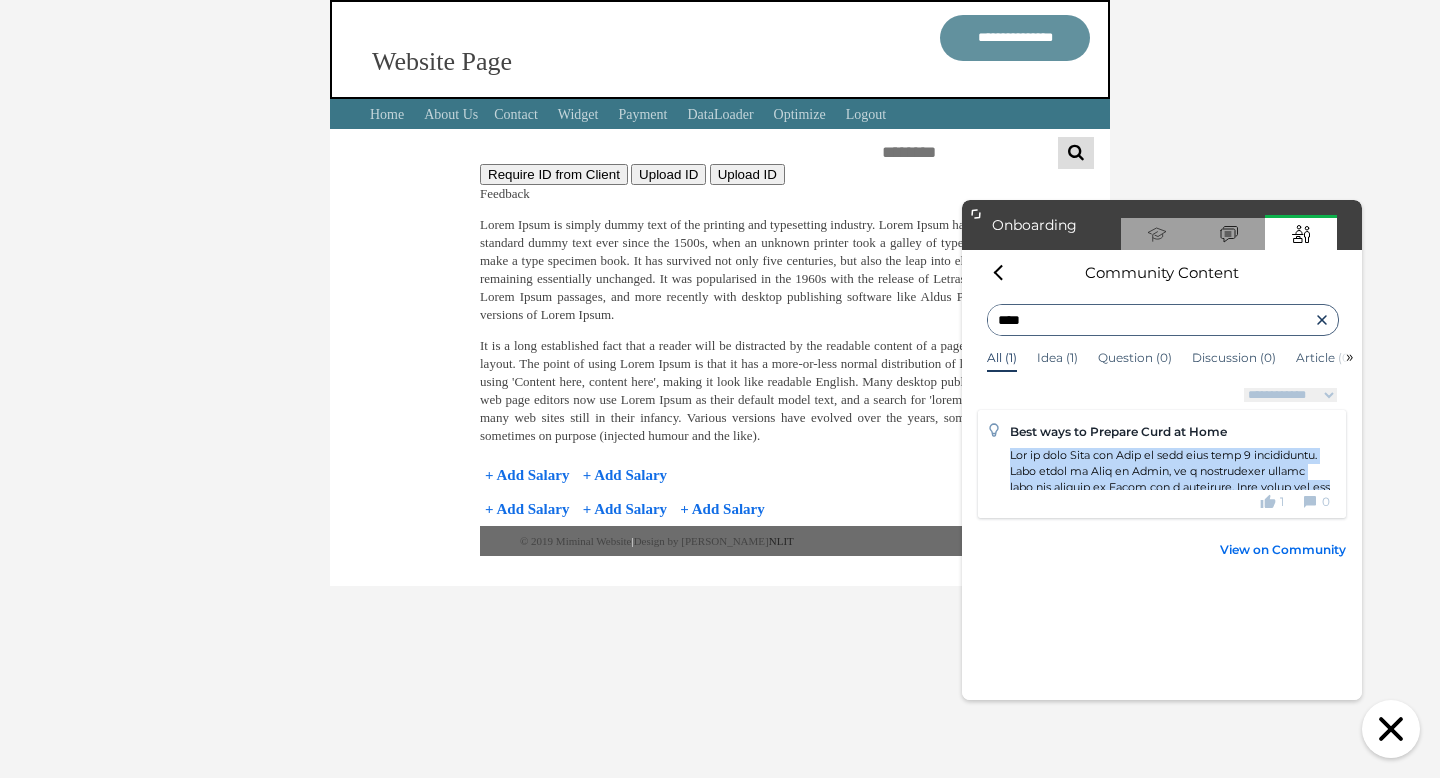 click on "View on Community" at bounding box center (1283, 550) 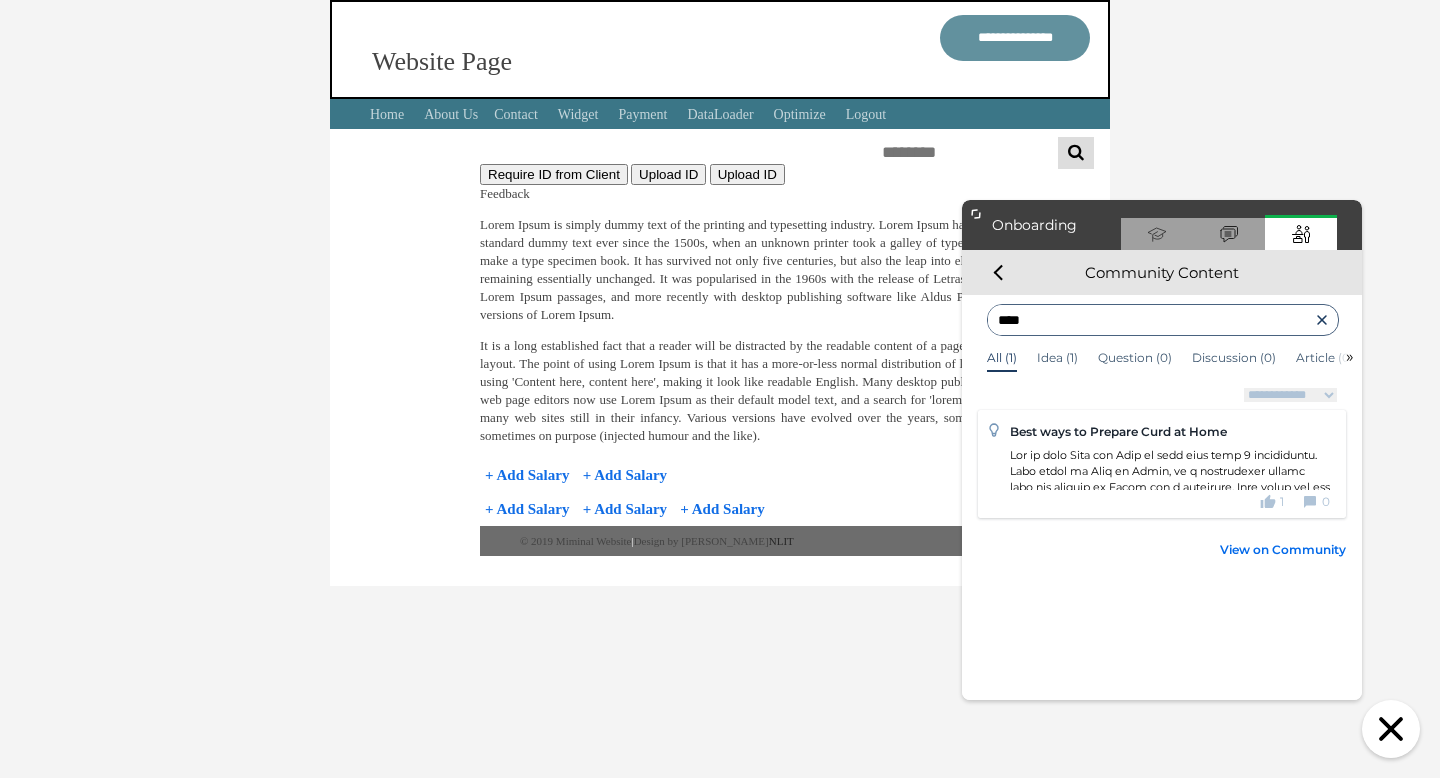 click at bounding box center [1002, 272] 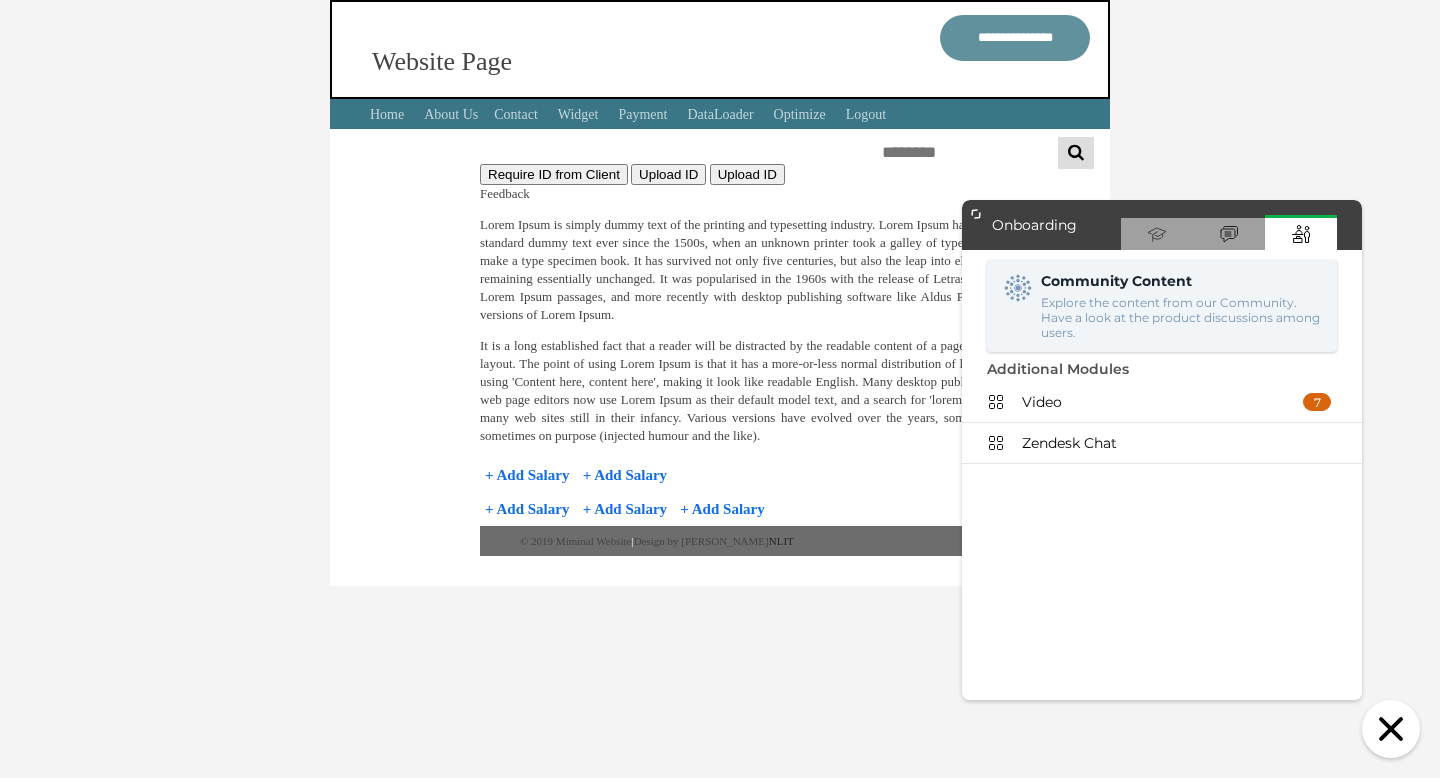 click at bounding box center [1391, 729] 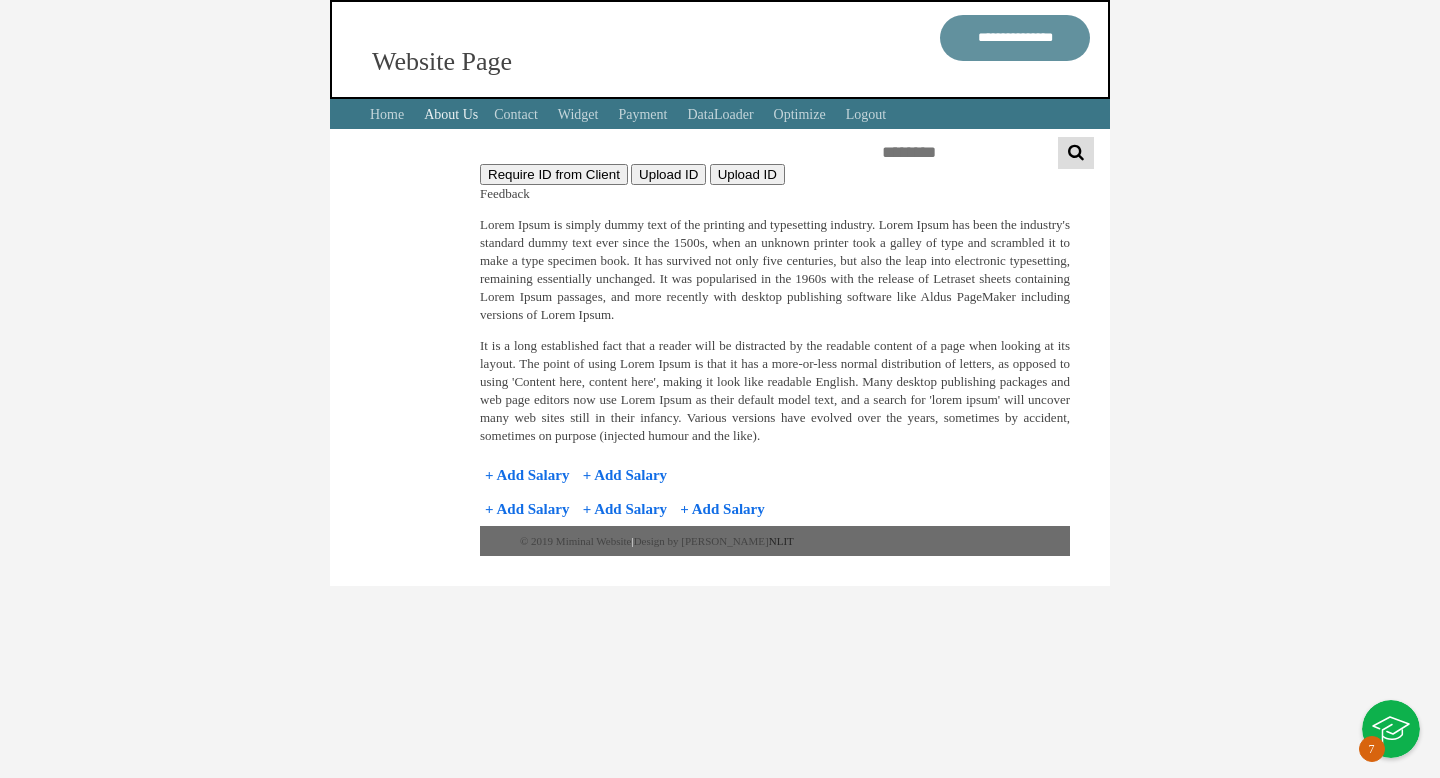 click on "About Us" at bounding box center [451, 114] 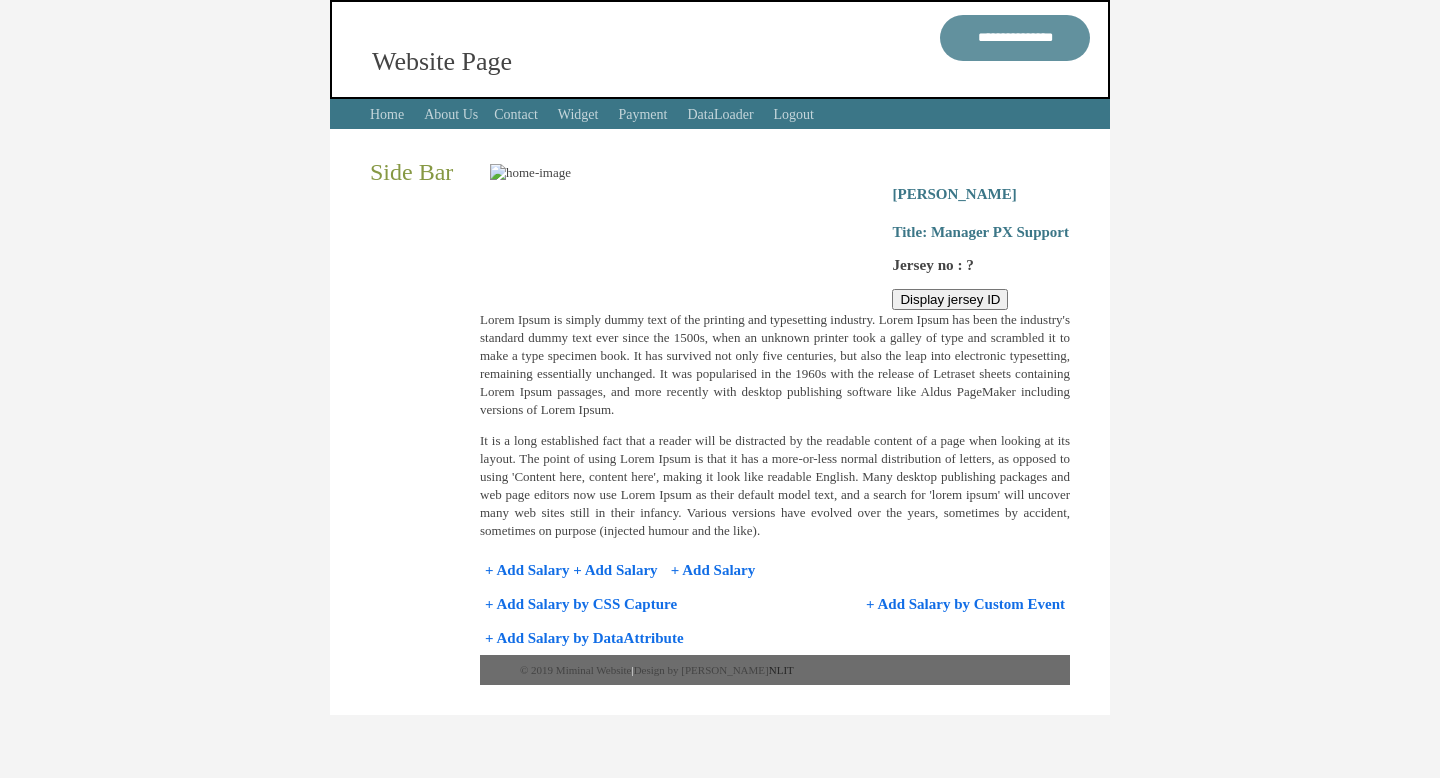 scroll, scrollTop: 0, scrollLeft: 0, axis: both 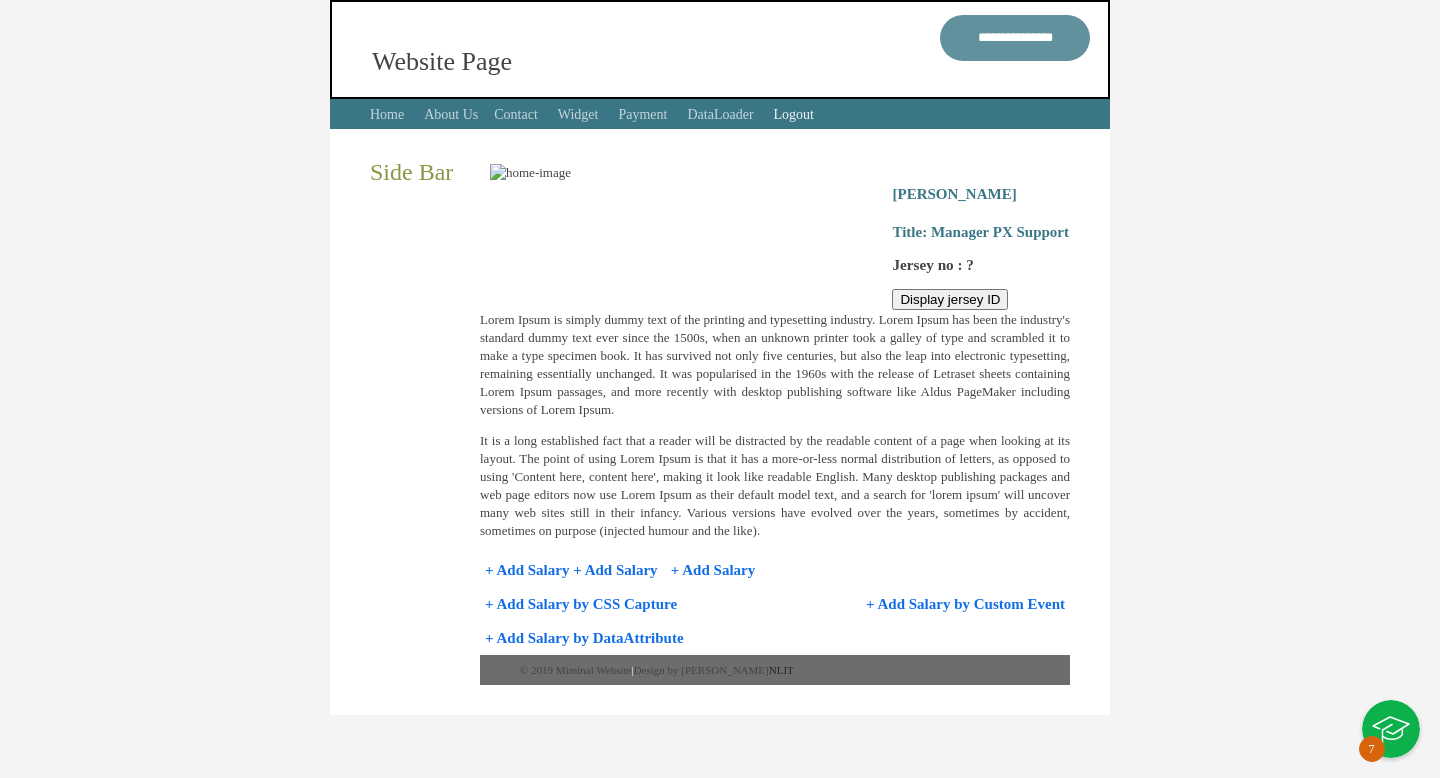click on "Logout" at bounding box center [794, 114] 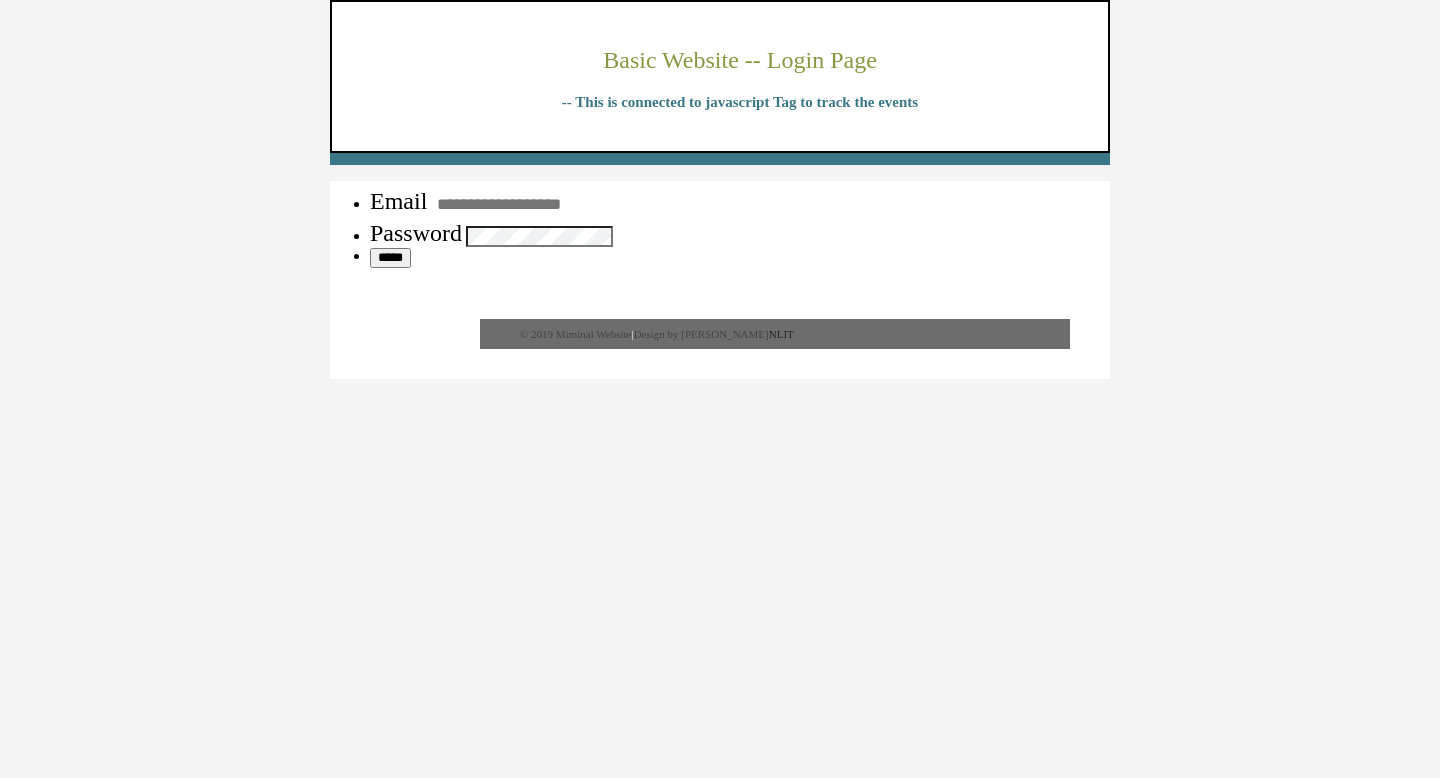 scroll, scrollTop: 0, scrollLeft: 0, axis: both 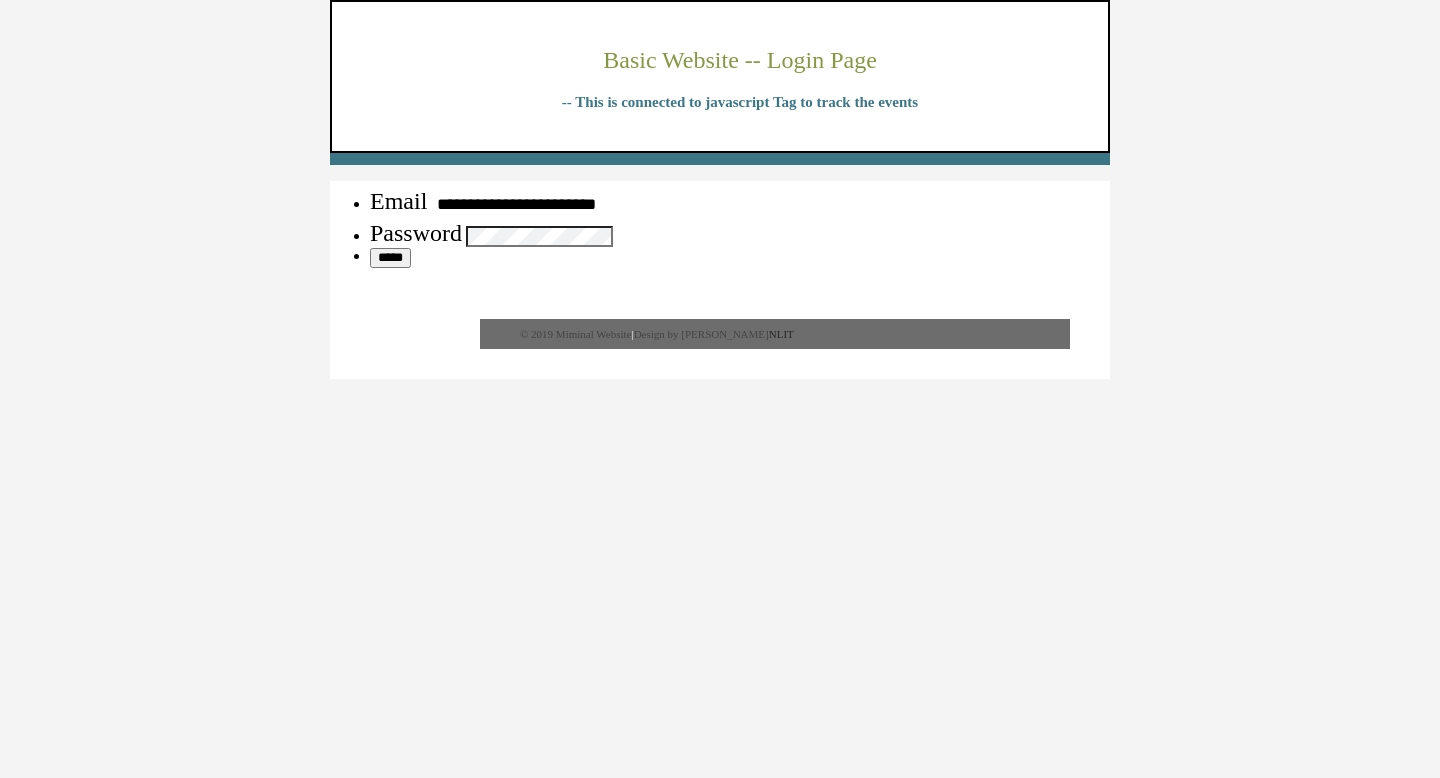 click on "*****" at bounding box center (390, 258) 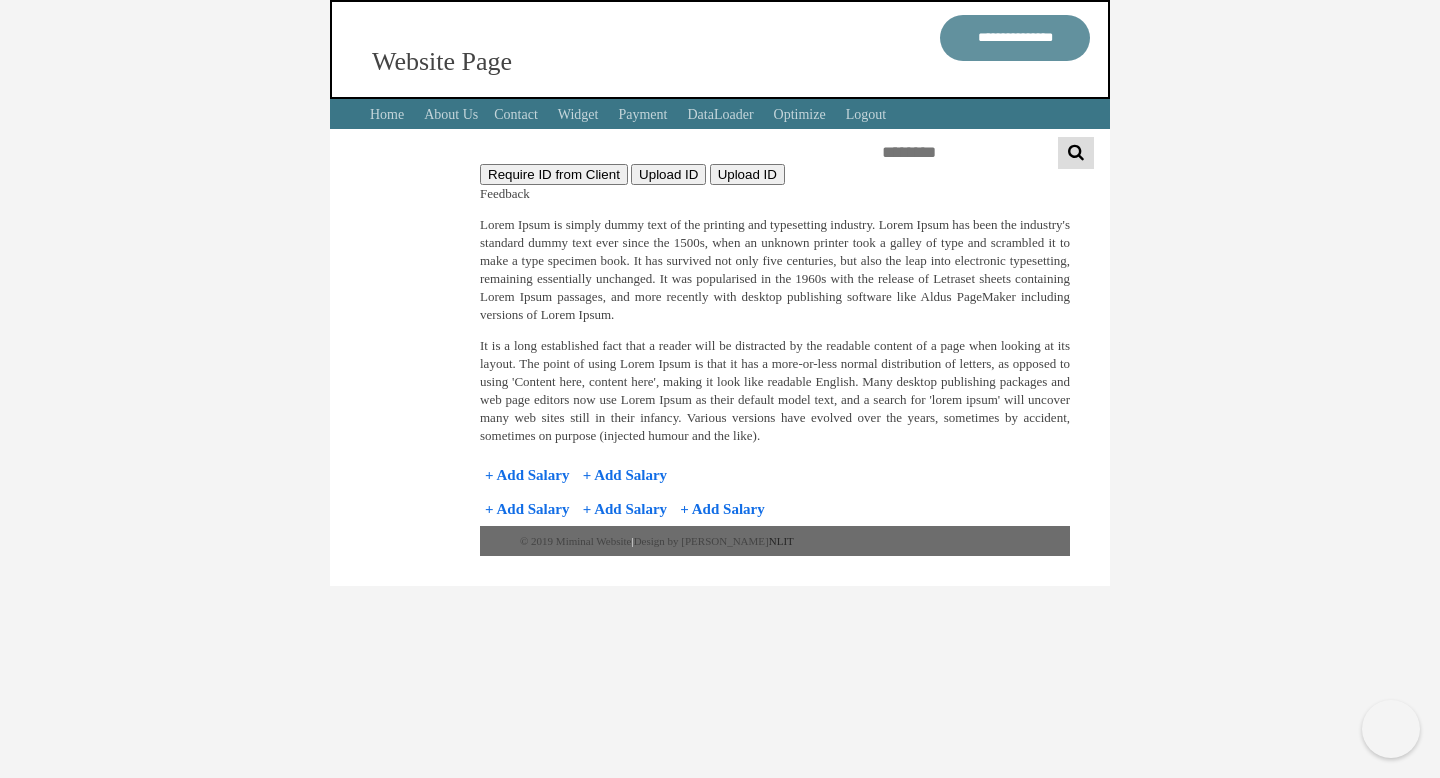 scroll, scrollTop: 0, scrollLeft: 0, axis: both 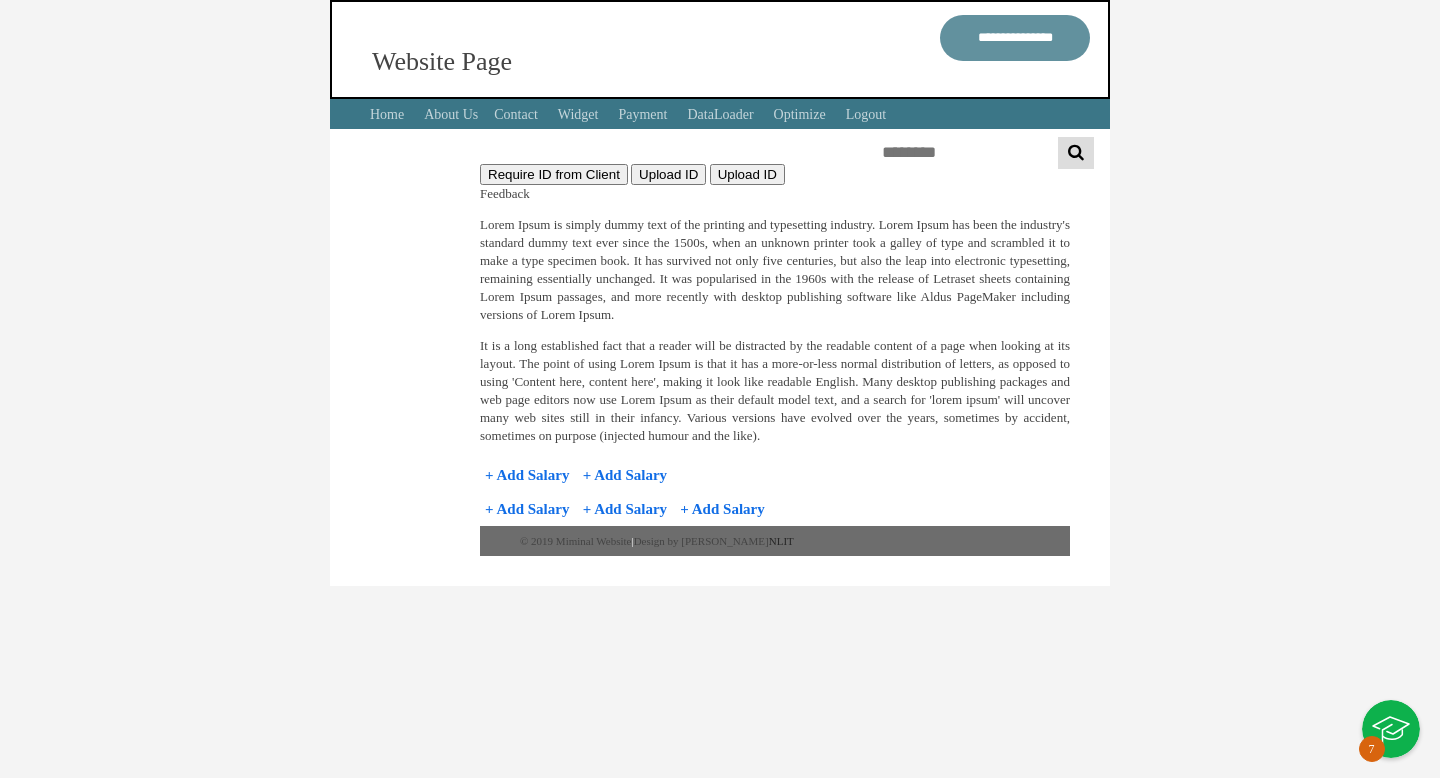 click at bounding box center [1391, 729] 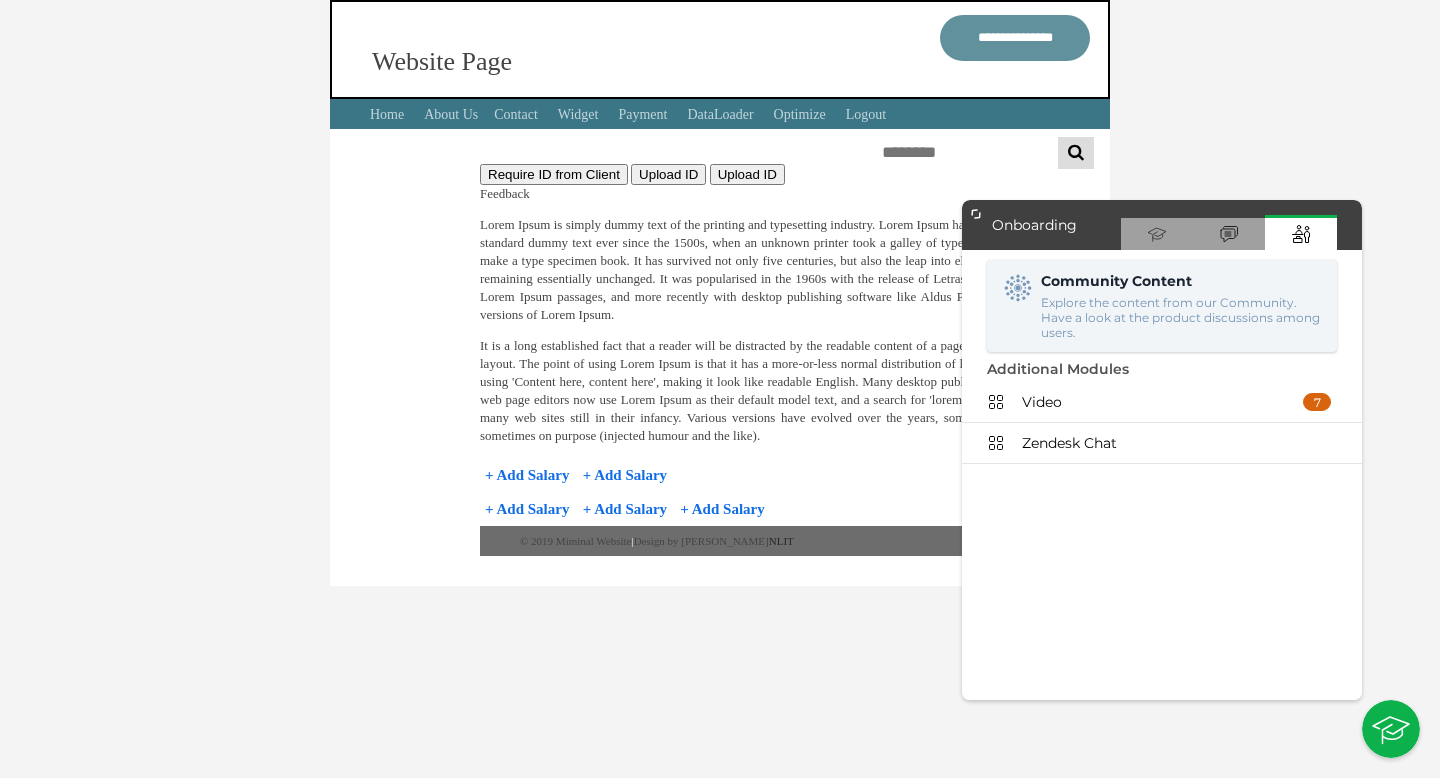 scroll, scrollTop: 0, scrollLeft: 0, axis: both 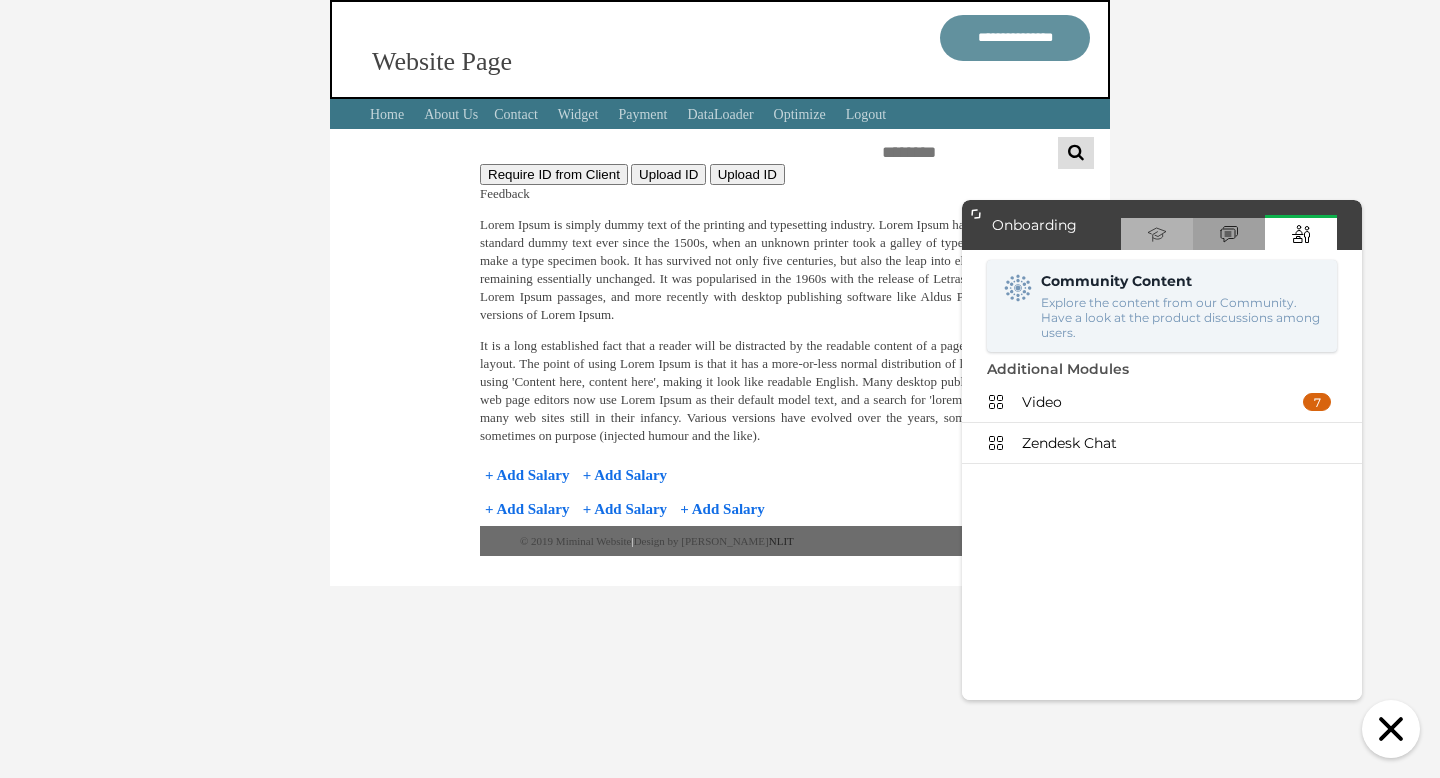 click 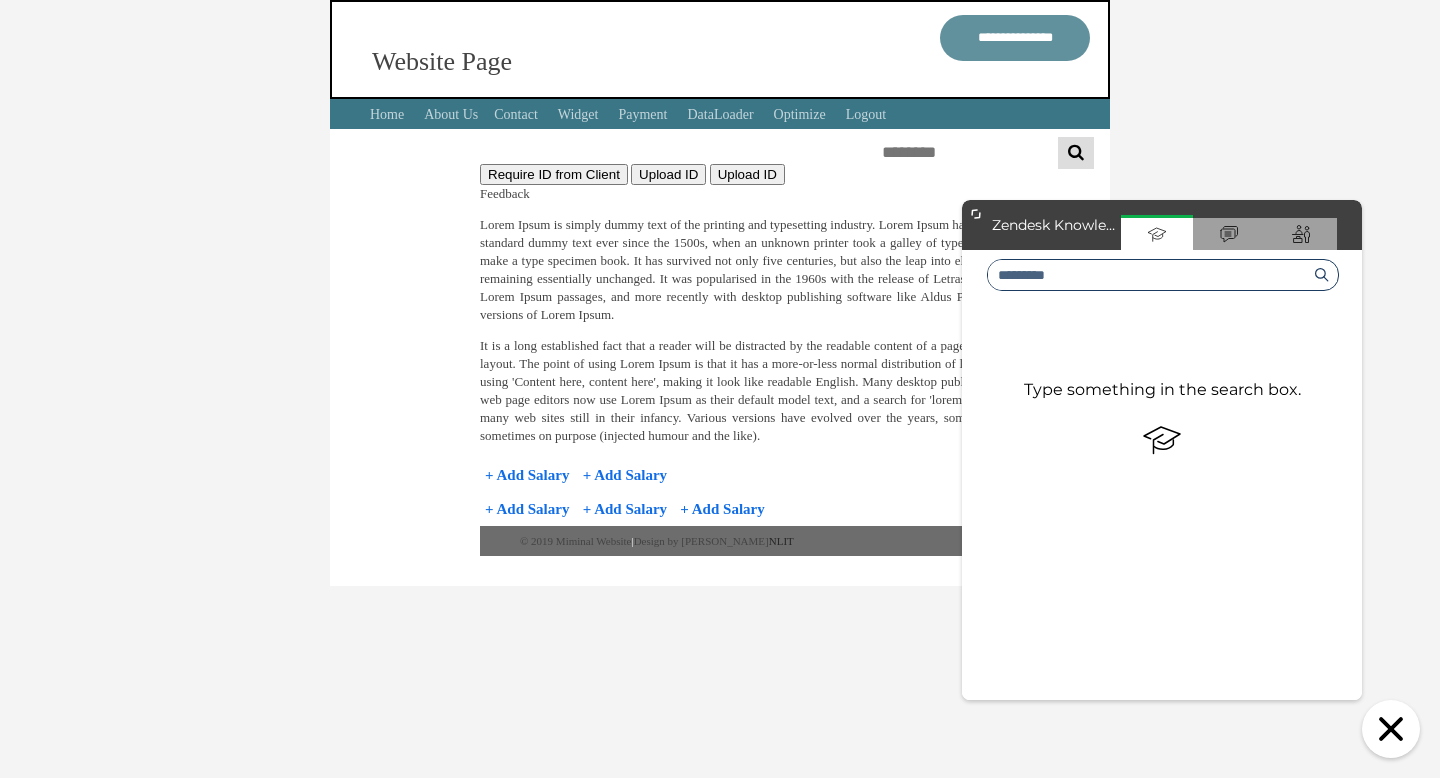 click at bounding box center [1148, 275] 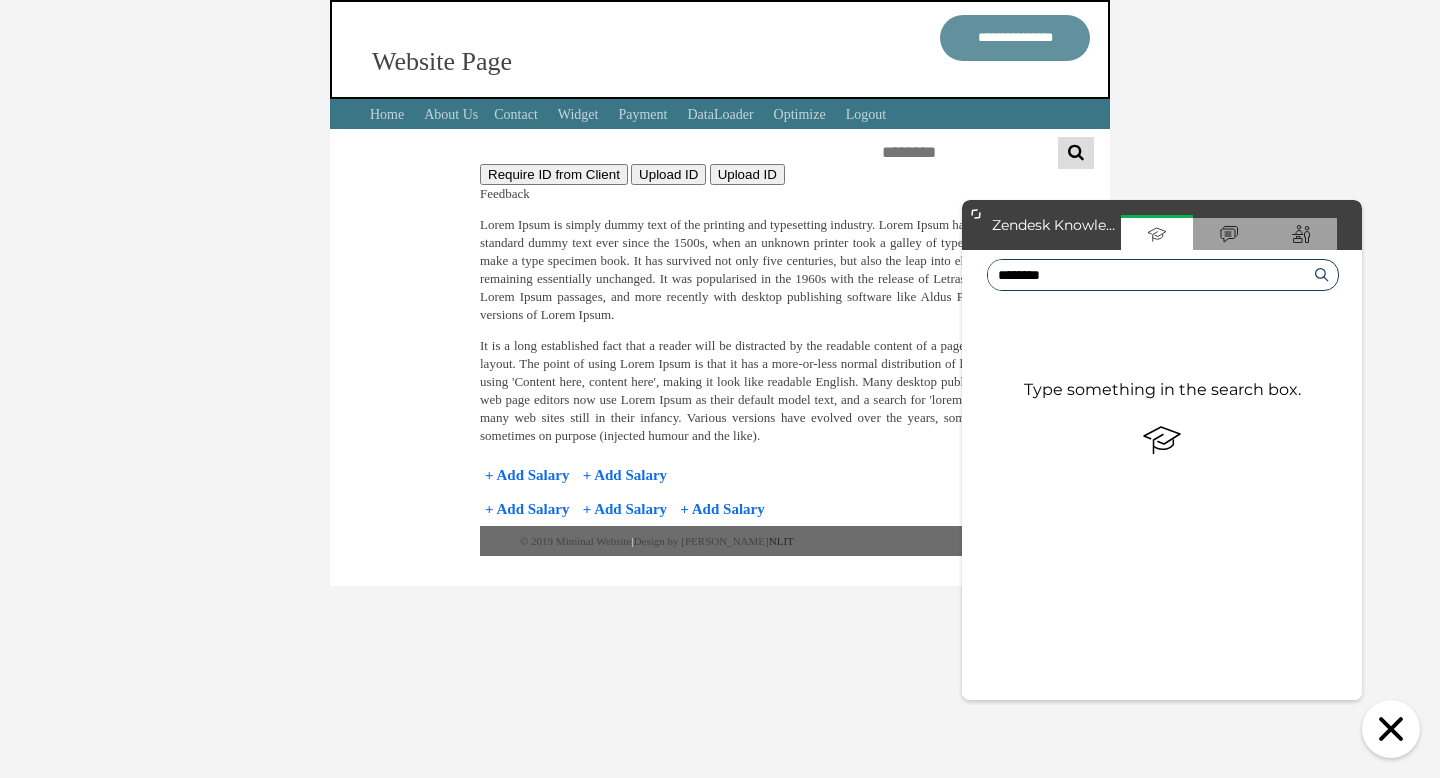 type on "********" 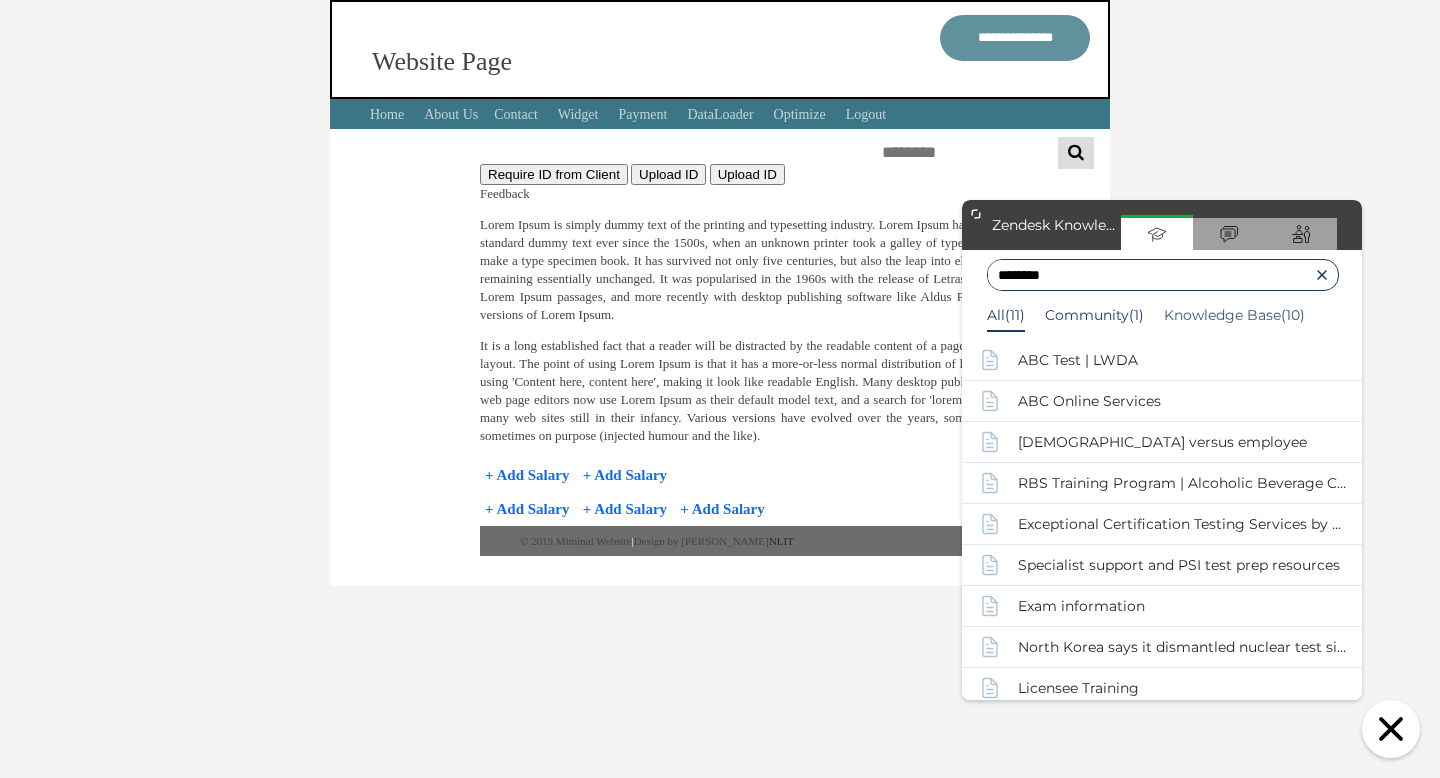 click on "Community(1)" at bounding box center (1094, 315) 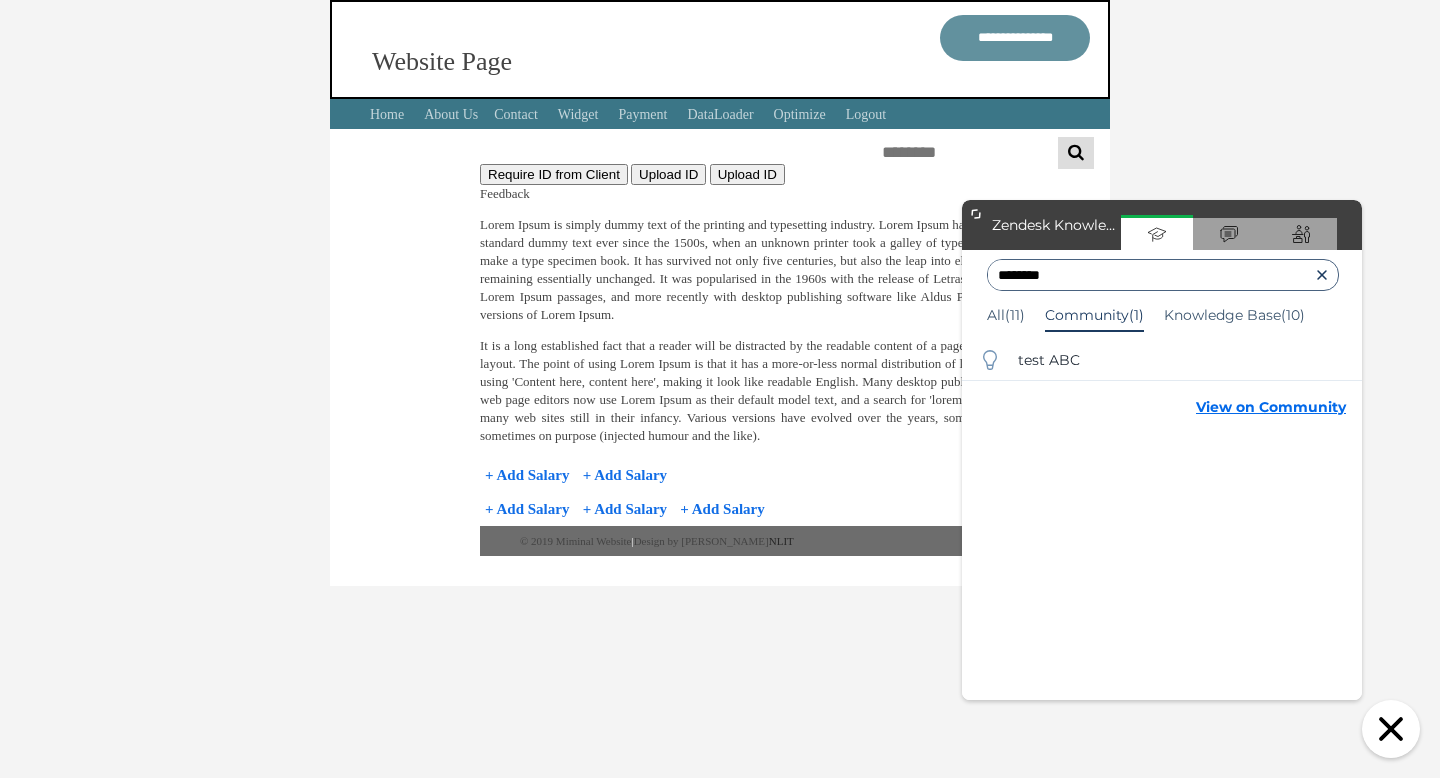 click on "test ABC" at bounding box center (1049, 360) 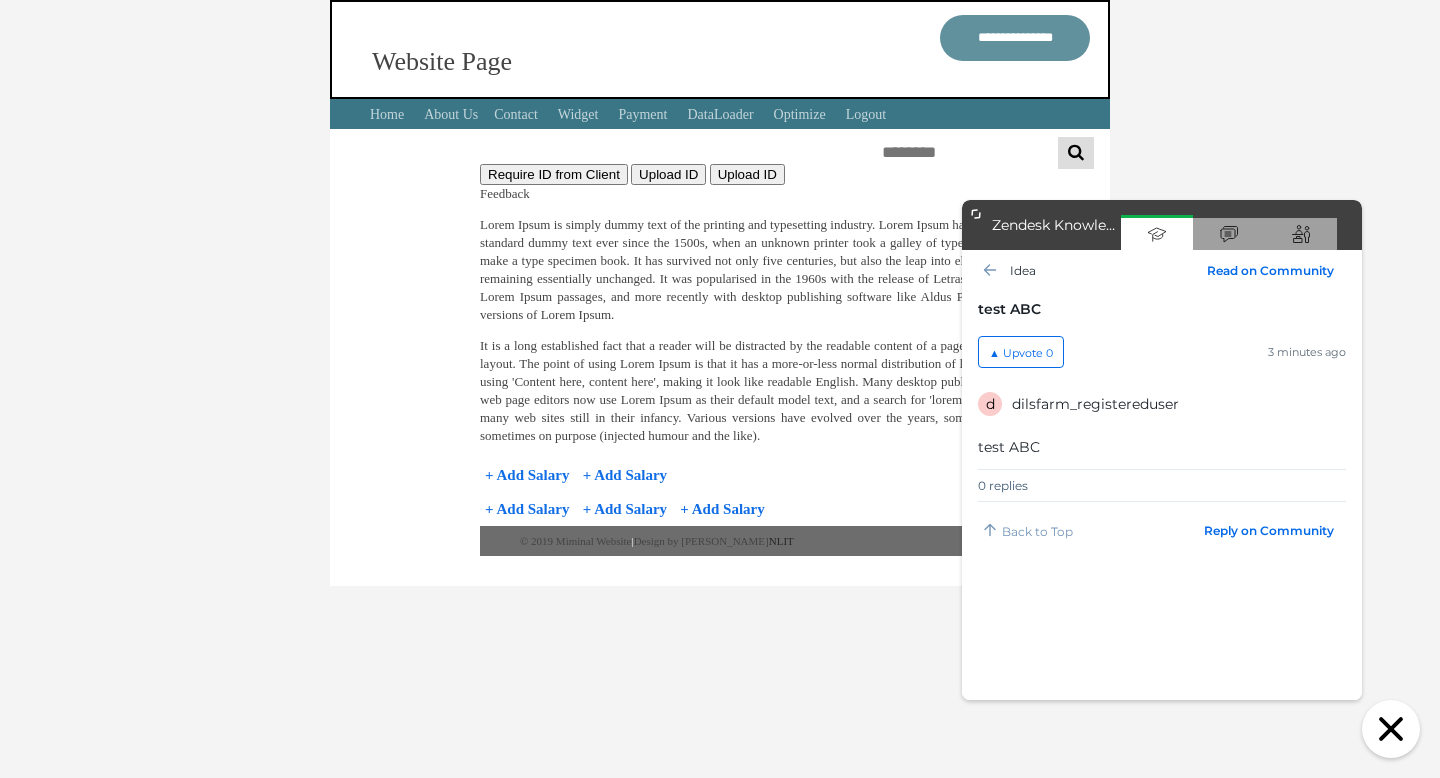 click on "dilsfarm_registereduser" at bounding box center (1095, 404) 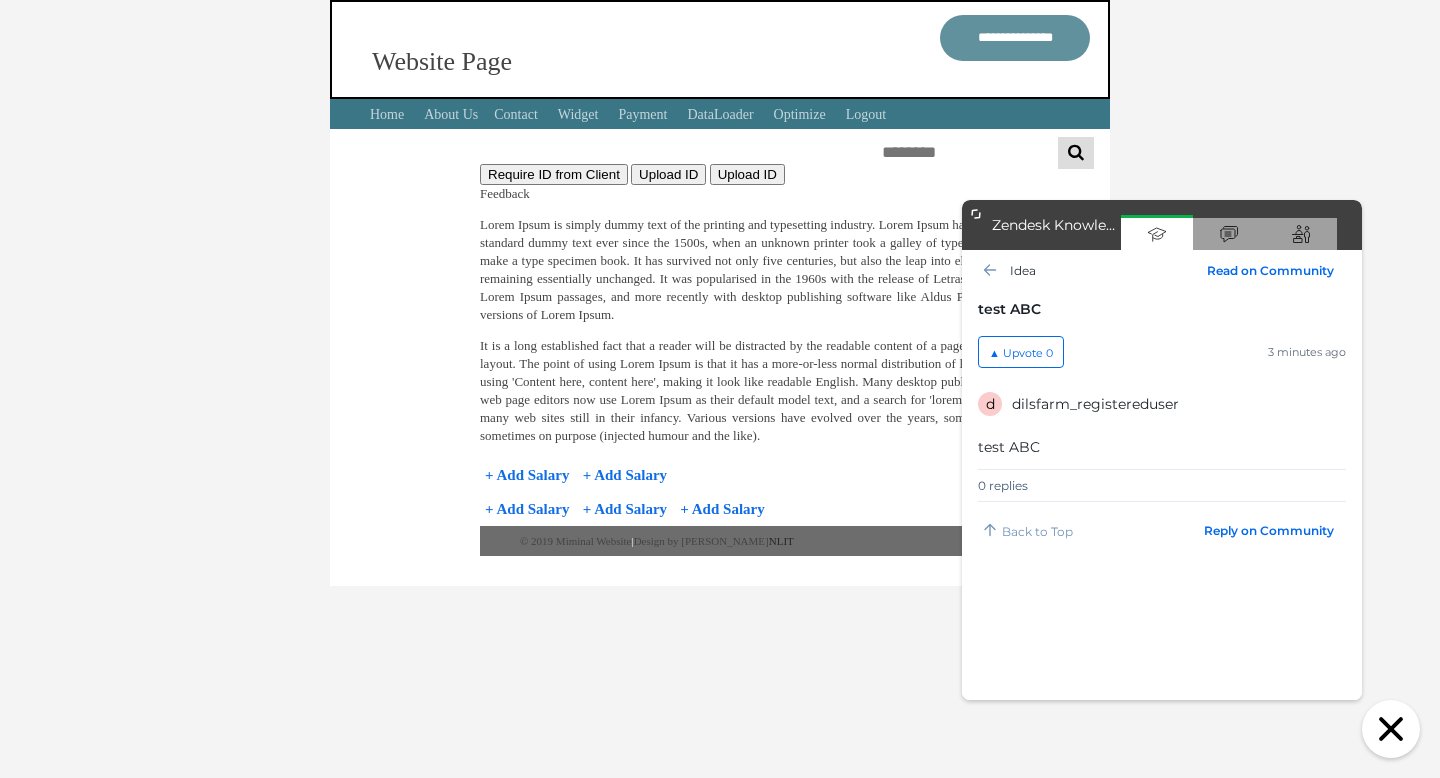 click on "Reply on Community" at bounding box center (1269, 530) 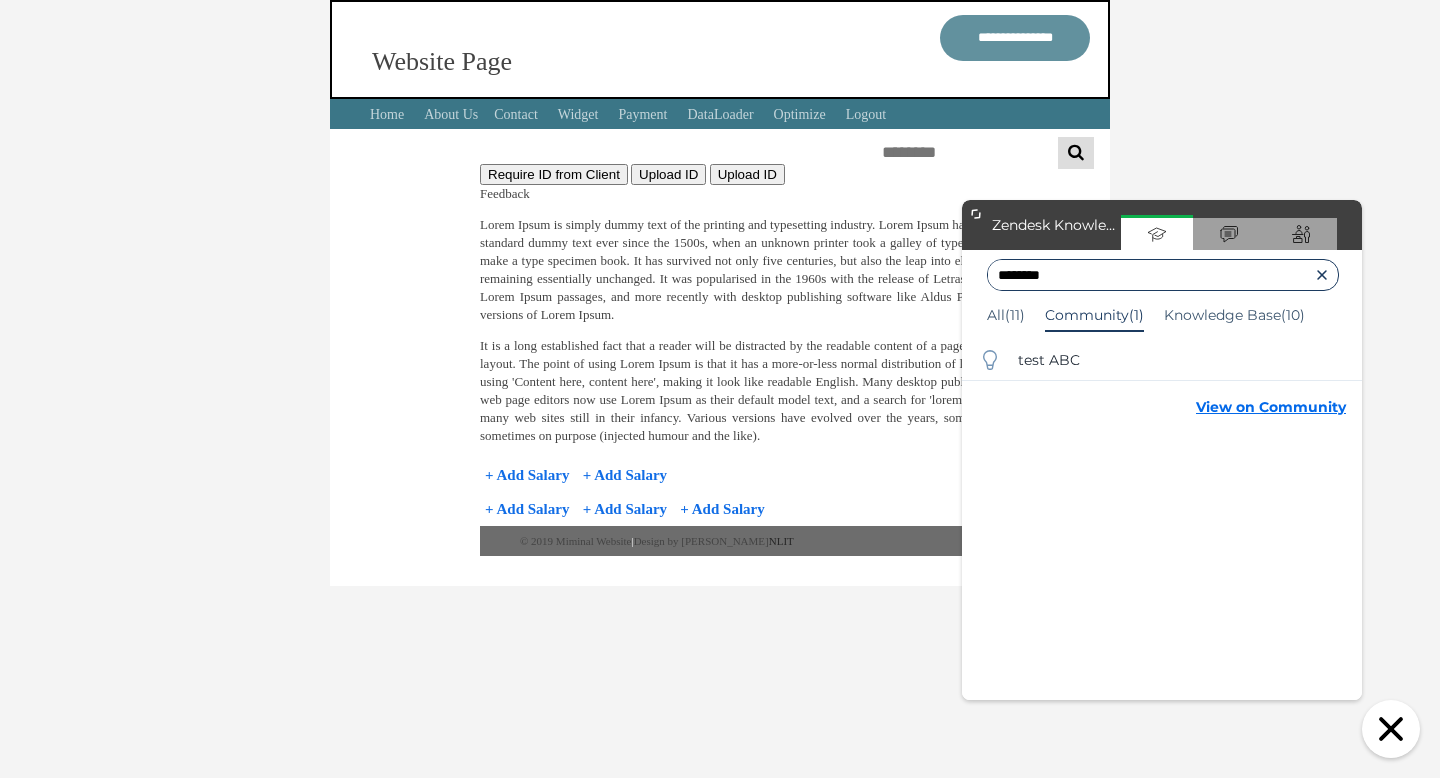 click on "Layer 1" 